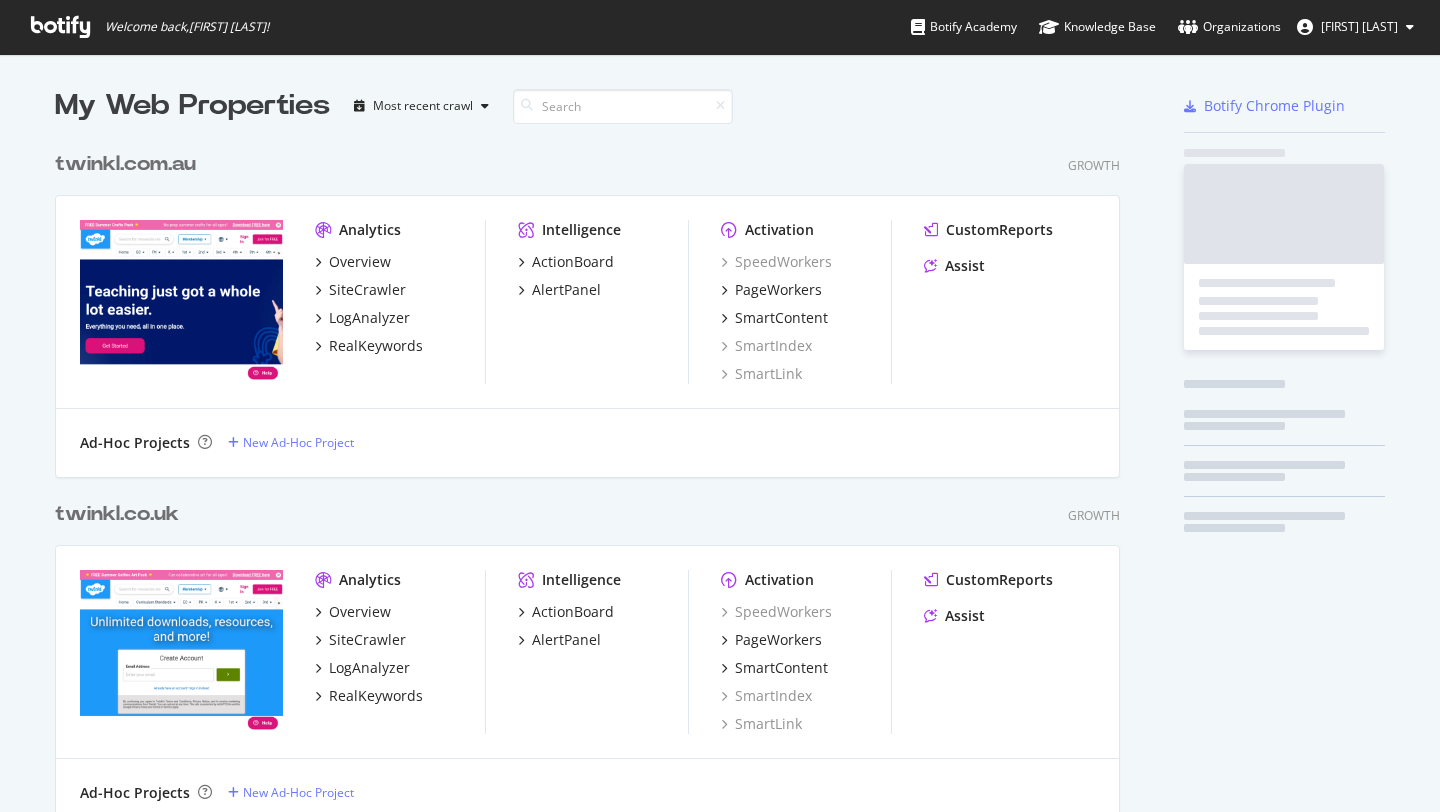 scroll, scrollTop: 0, scrollLeft: 0, axis: both 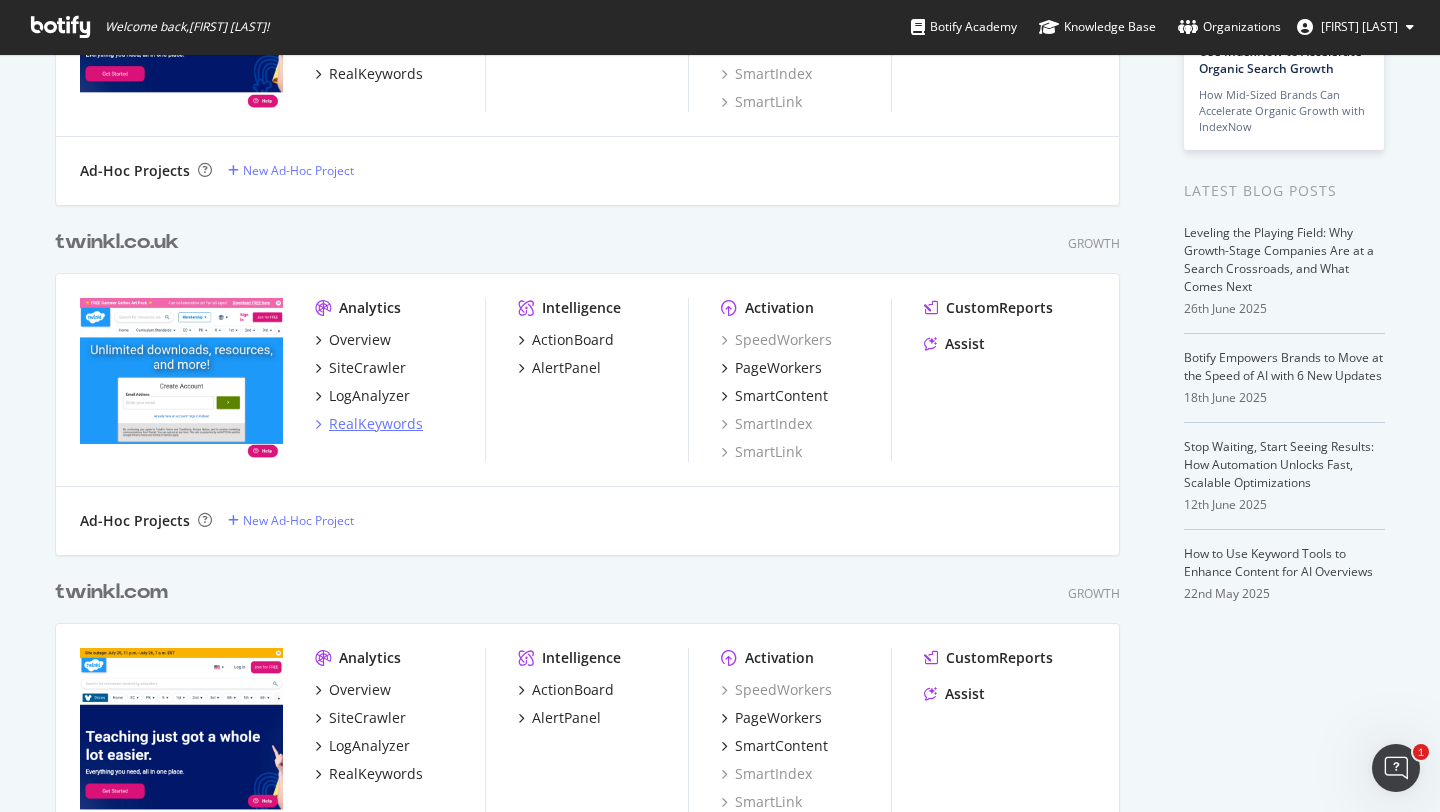 click on "RealKeywords" at bounding box center (376, 424) 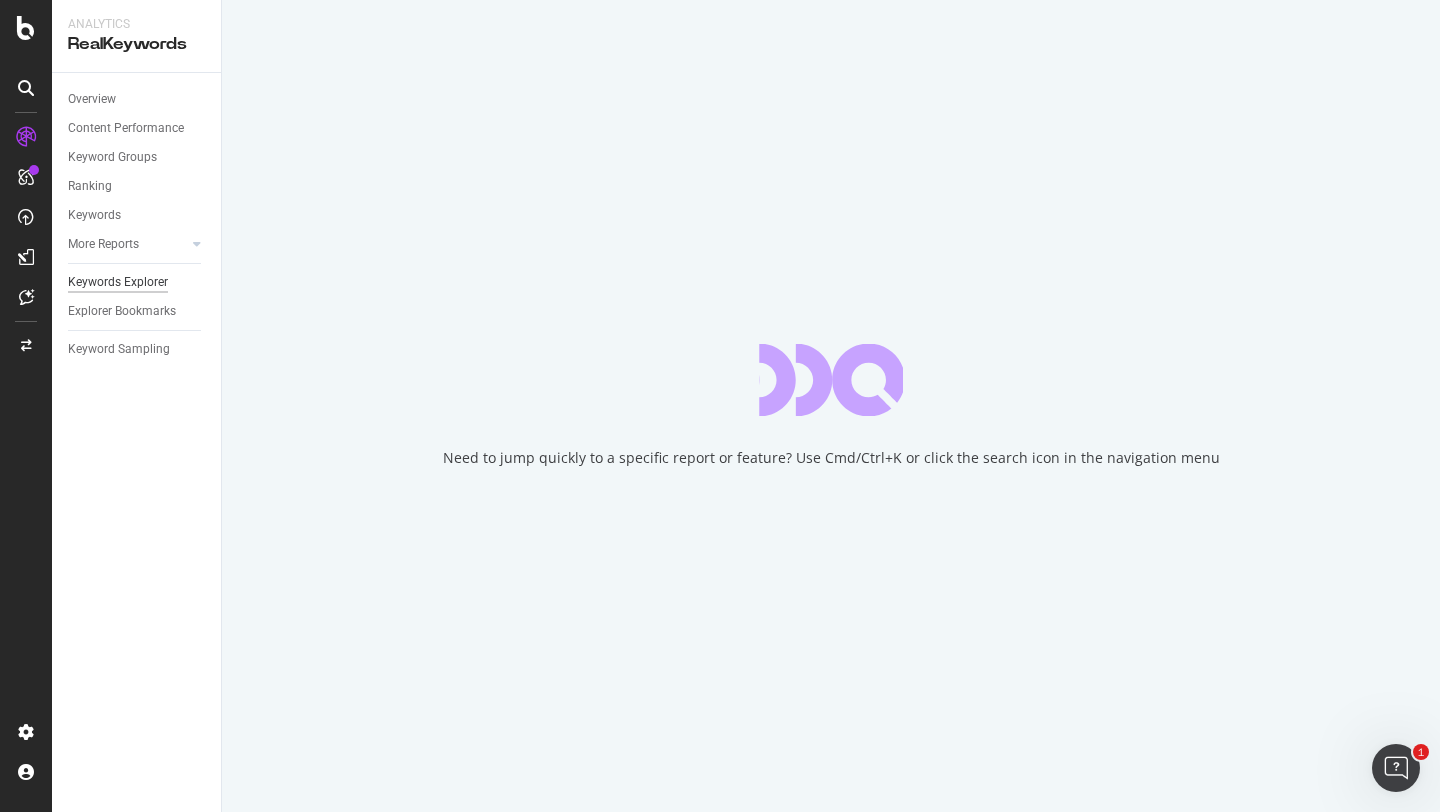 click on "Keywords Explorer" at bounding box center [118, 282] 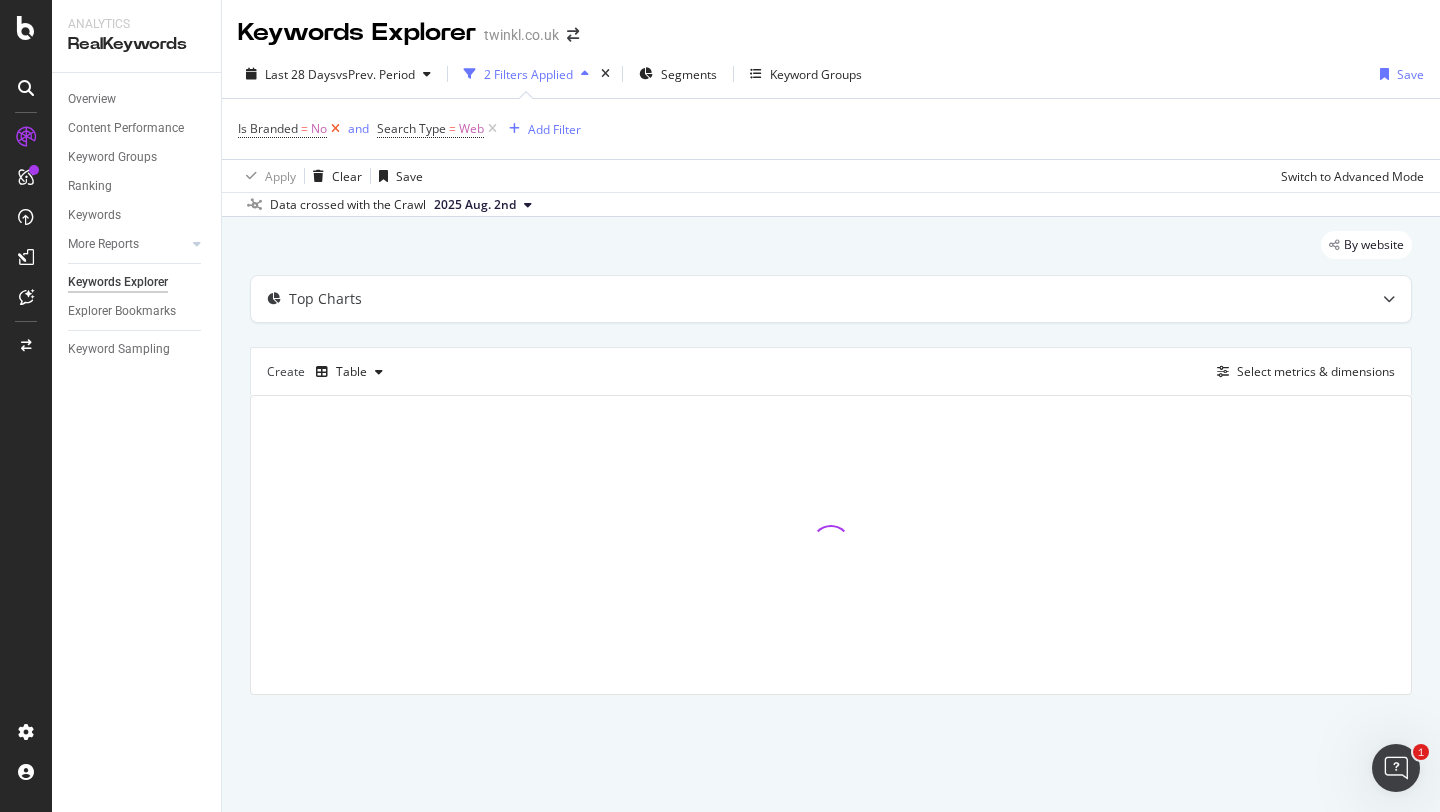 click at bounding box center (335, 129) 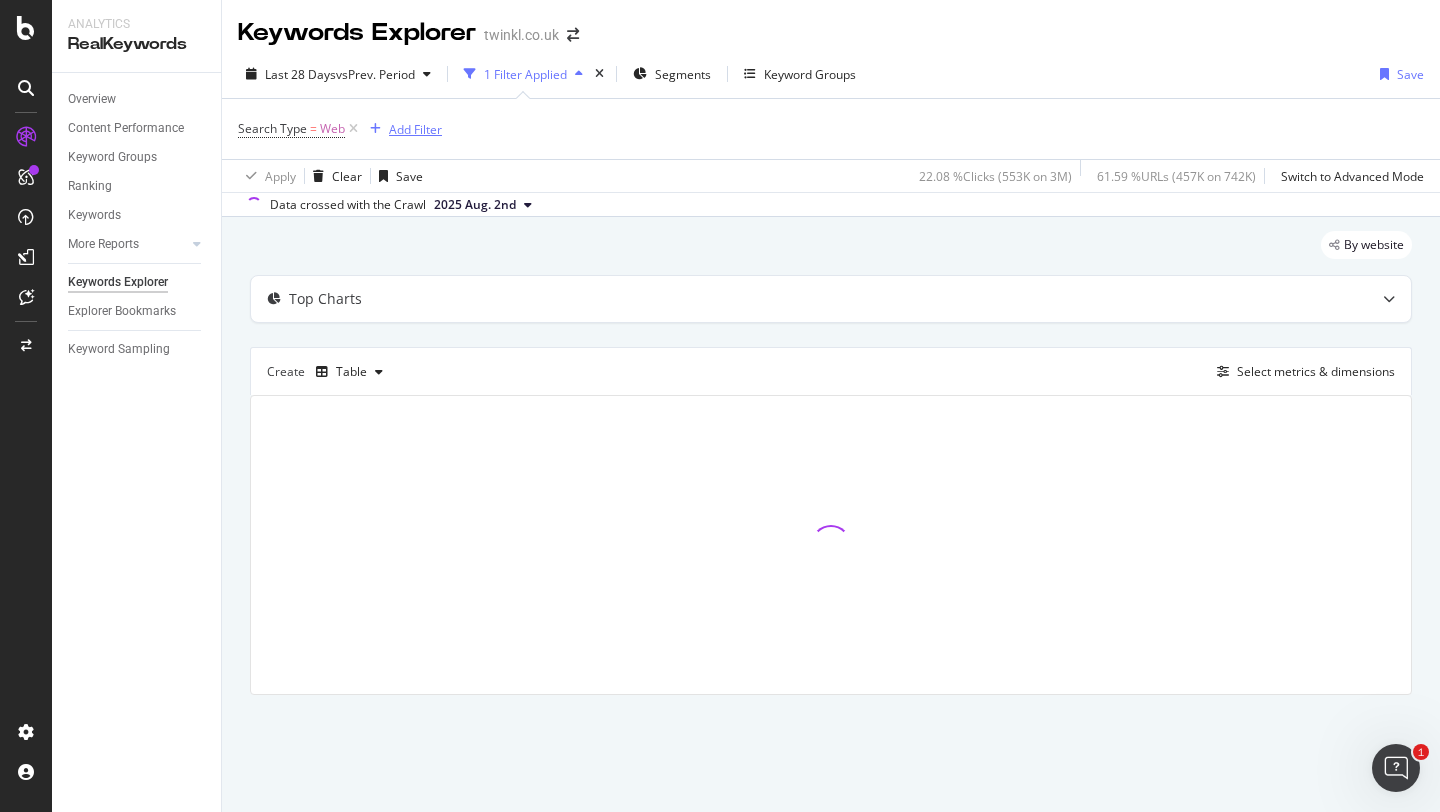 click on "Add Filter" at bounding box center (402, 129) 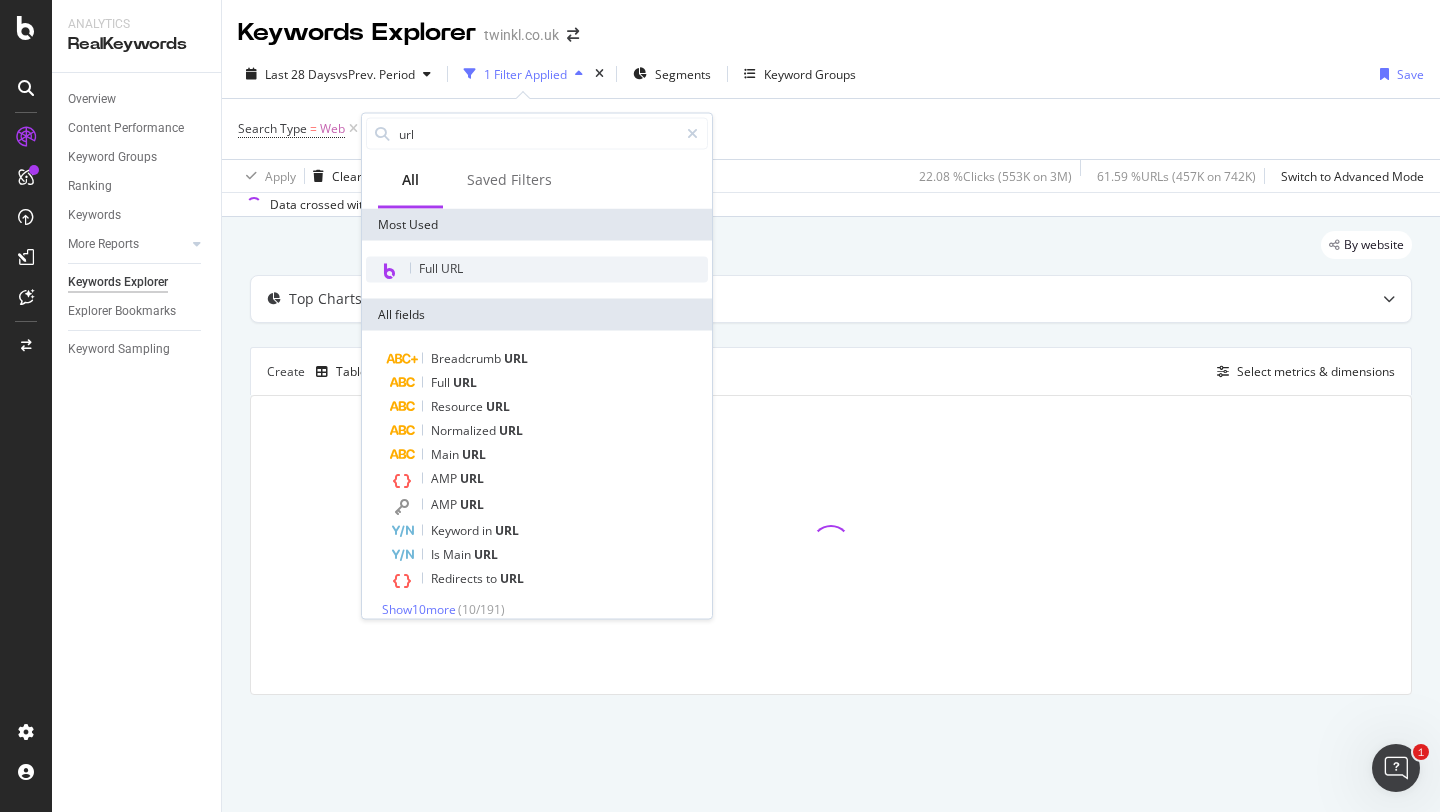 type on "url" 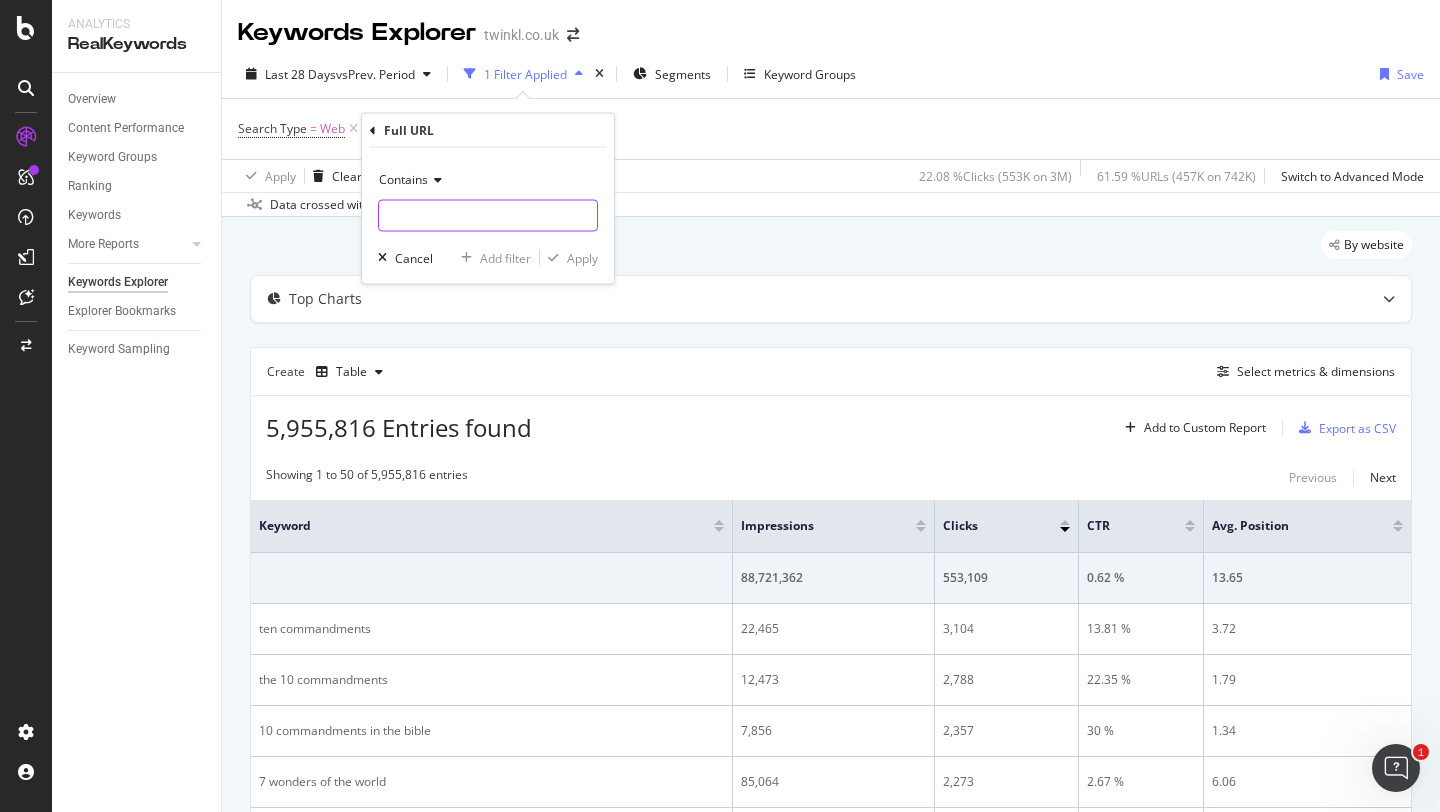 click at bounding box center (488, 216) 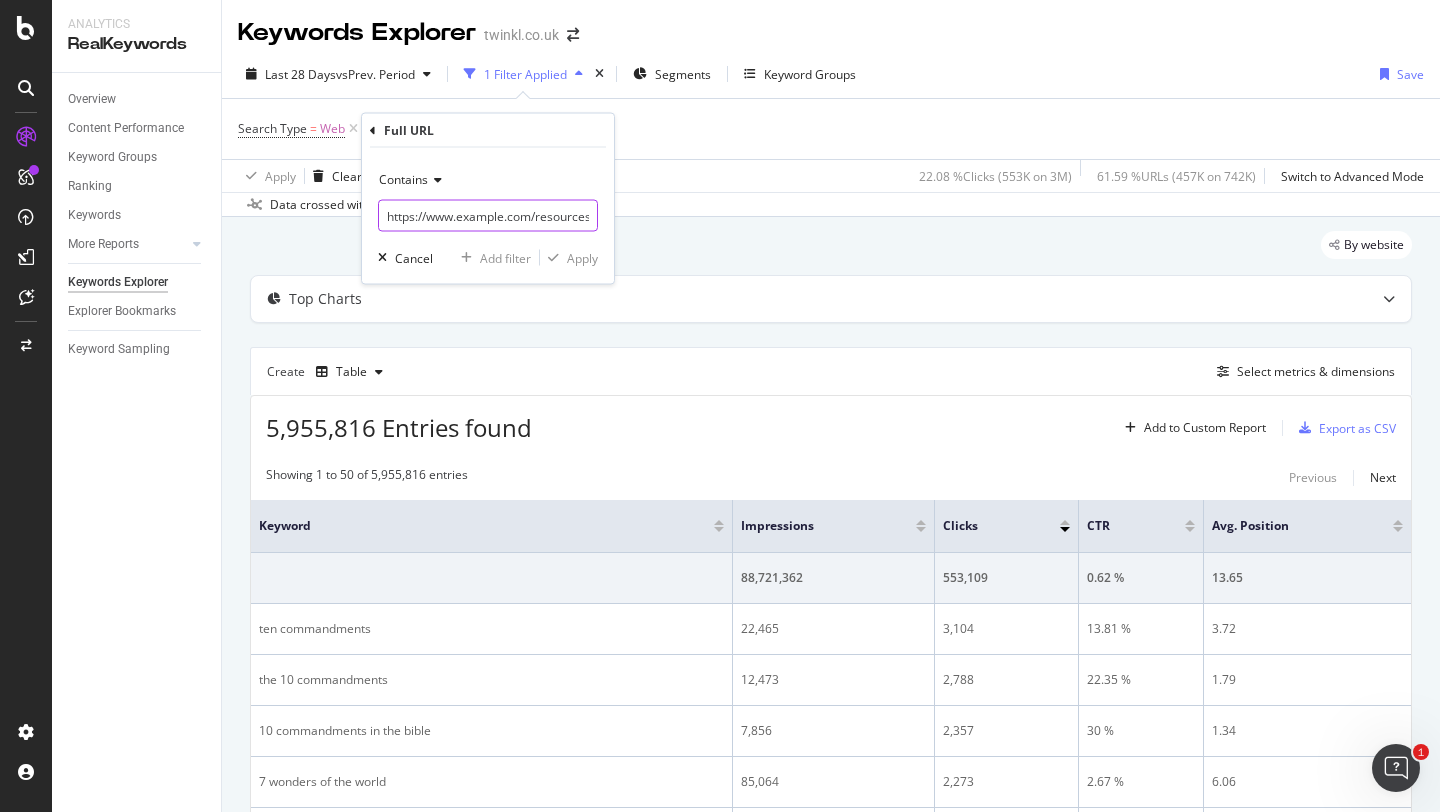 scroll, scrollTop: 0, scrollLeft: 107, axis: horizontal 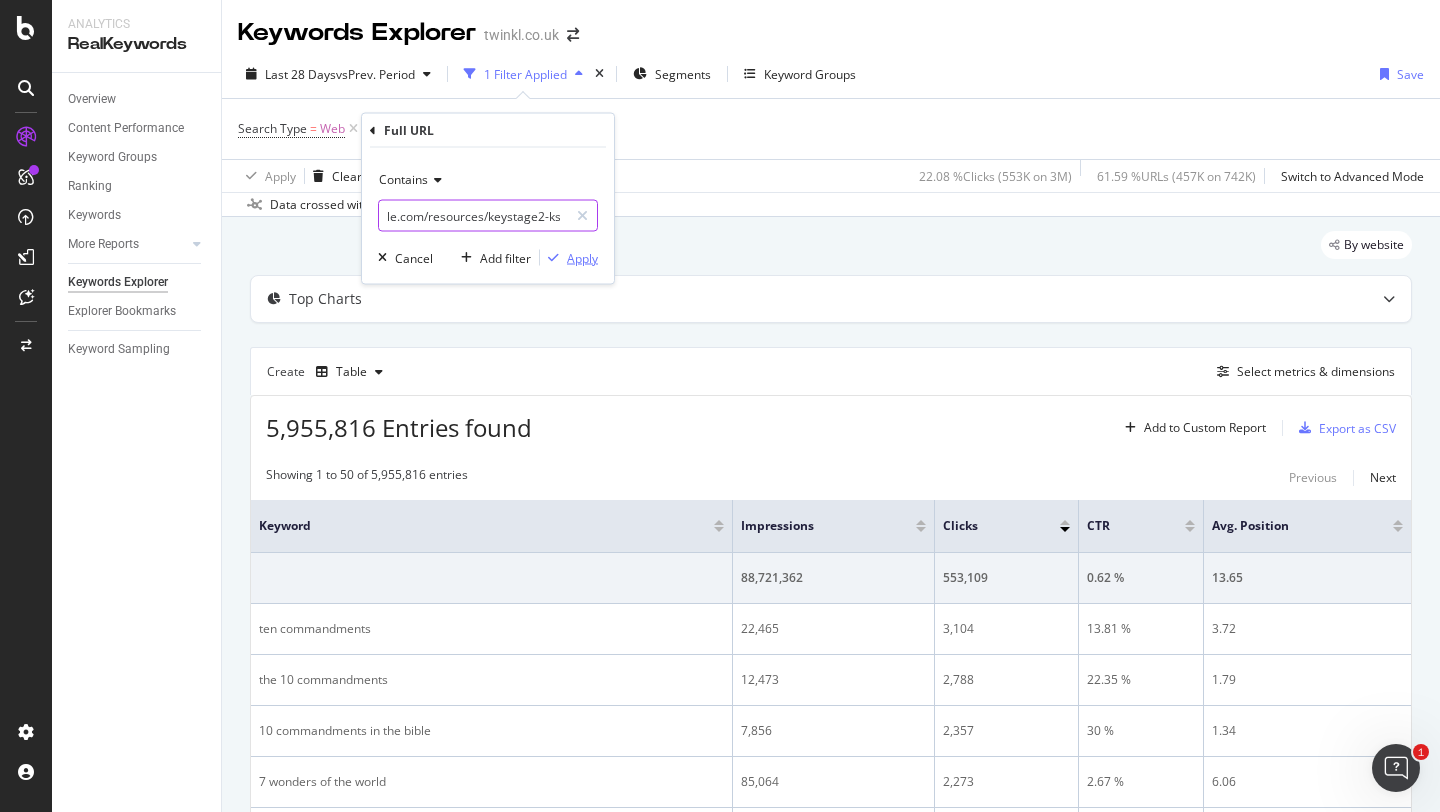 type on "https://www.example.com/resources/keystage2-ks2" 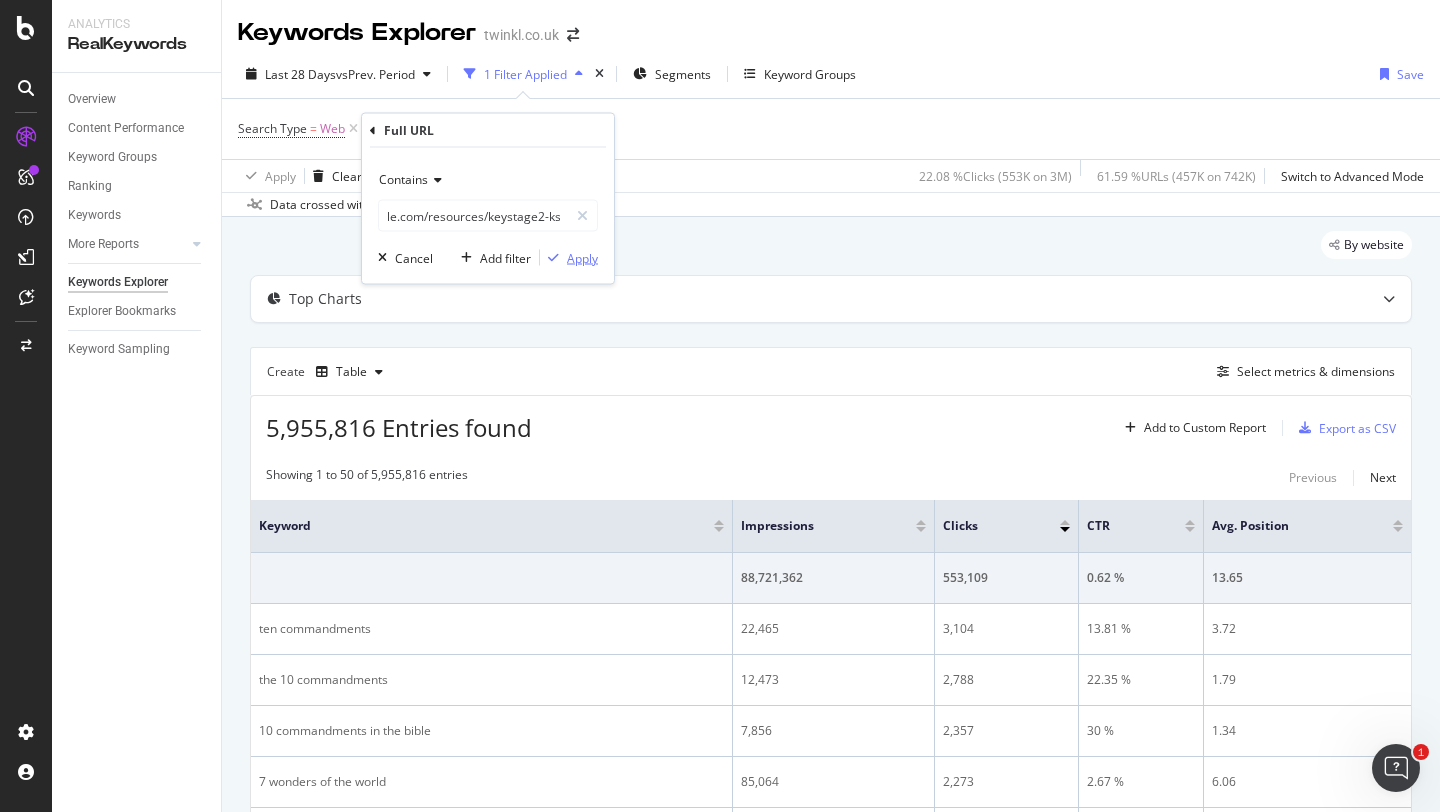 click on "Apply" at bounding box center (582, 257) 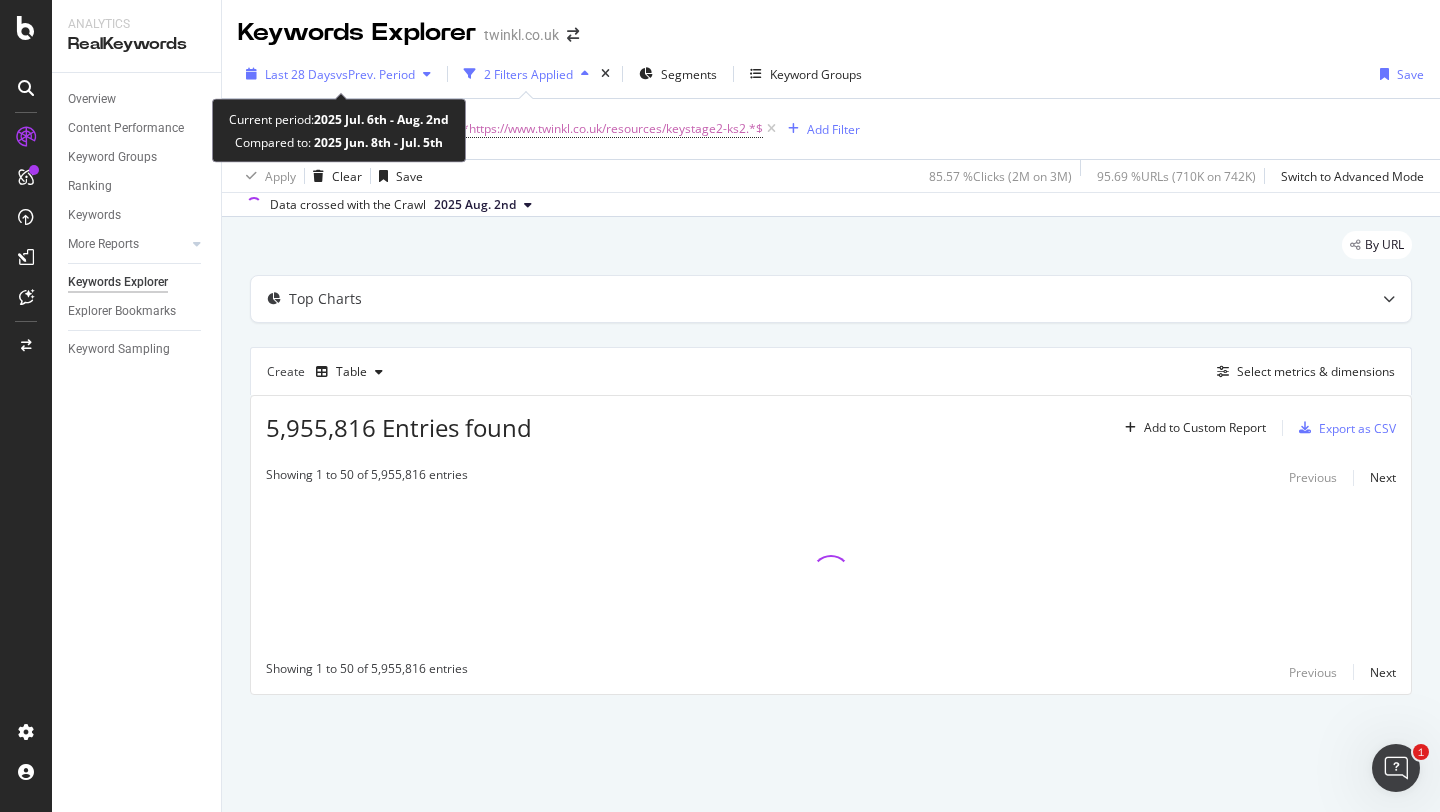 click on "Last 28 Days" at bounding box center (300, 74) 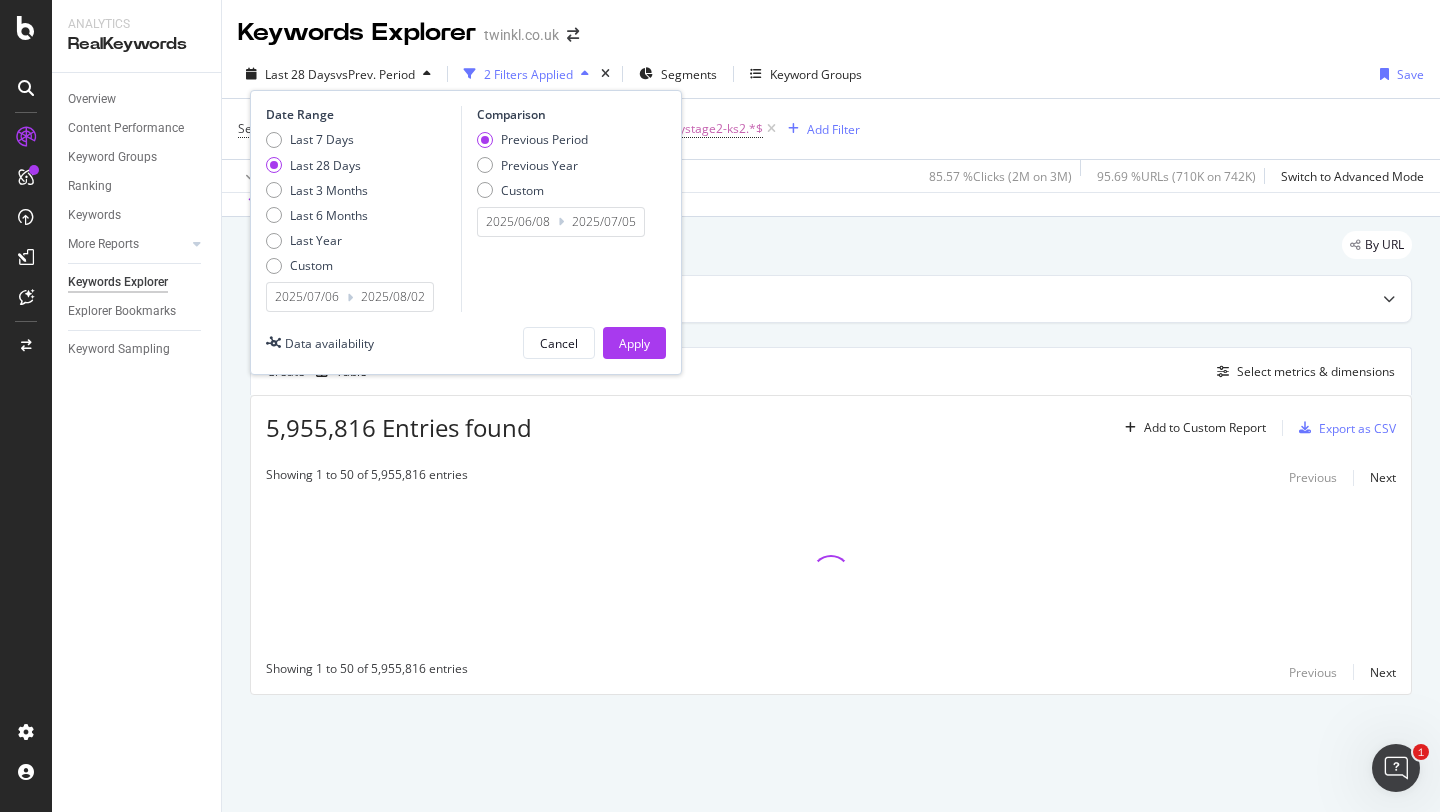click on "Apply Clear Save 85.57 %  Clicks ( 2M on 3M ) 95.69 %  URLs ( 710K on 742K ) Switch to Advanced Mode" at bounding box center (831, 175) 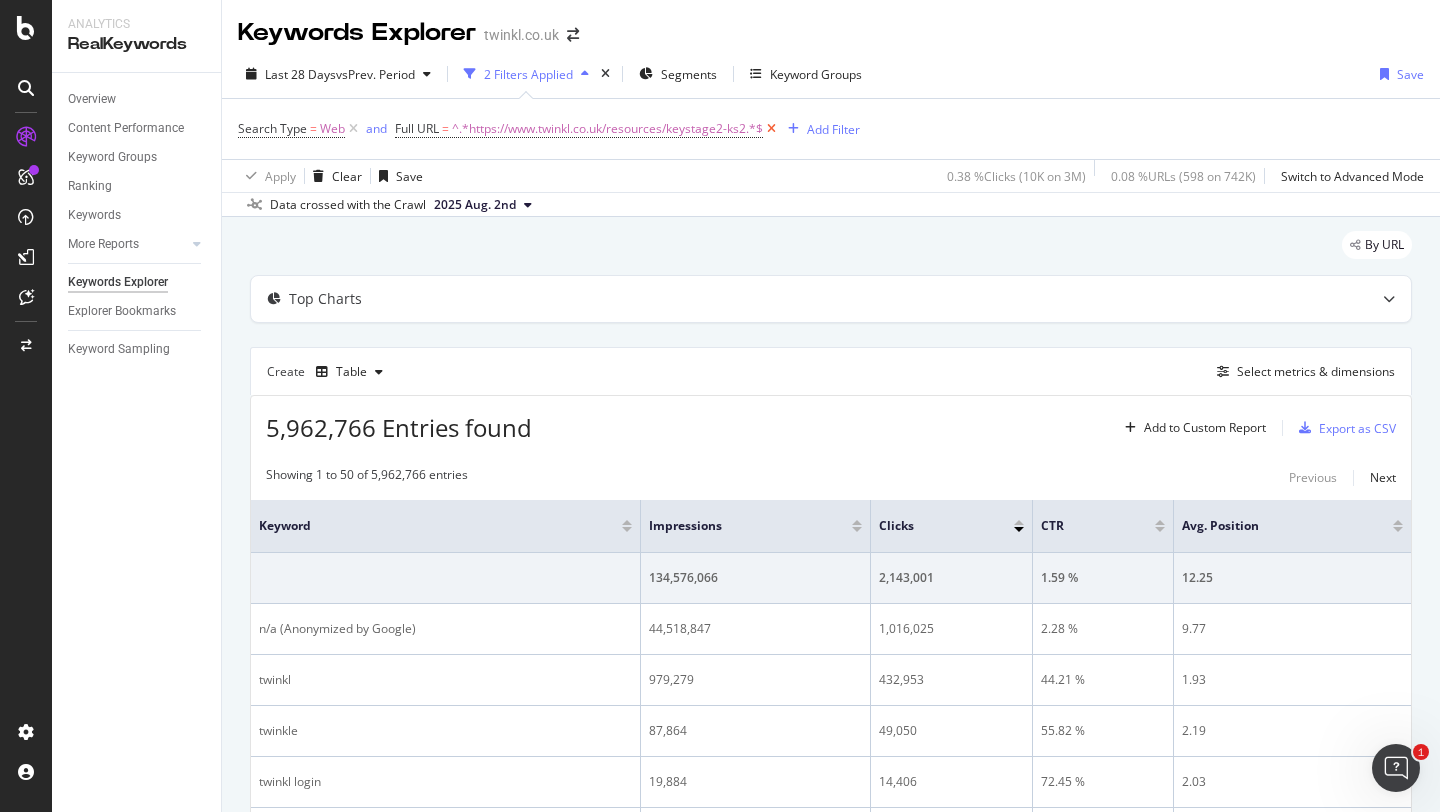 click at bounding box center (771, 129) 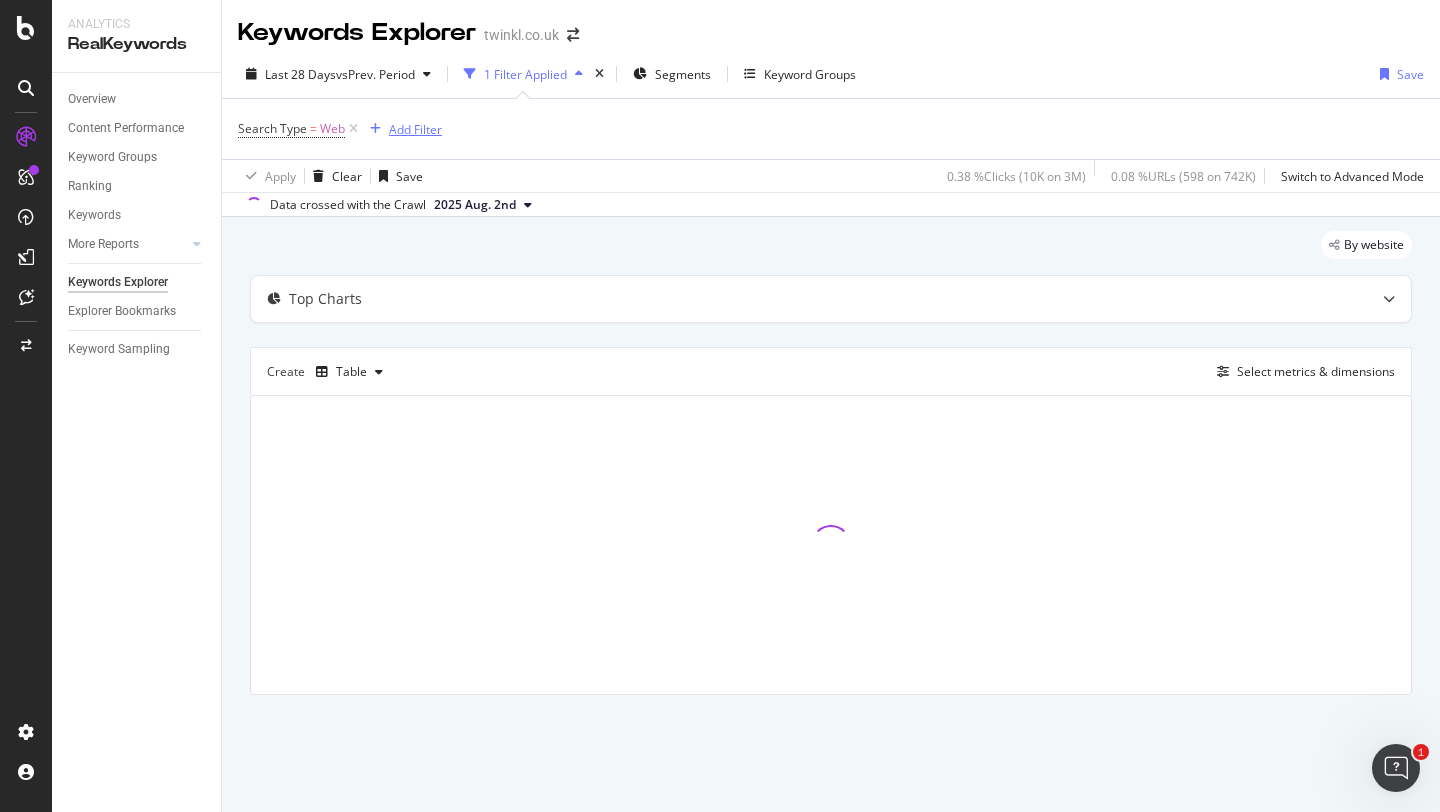 click on "Add Filter" at bounding box center (415, 129) 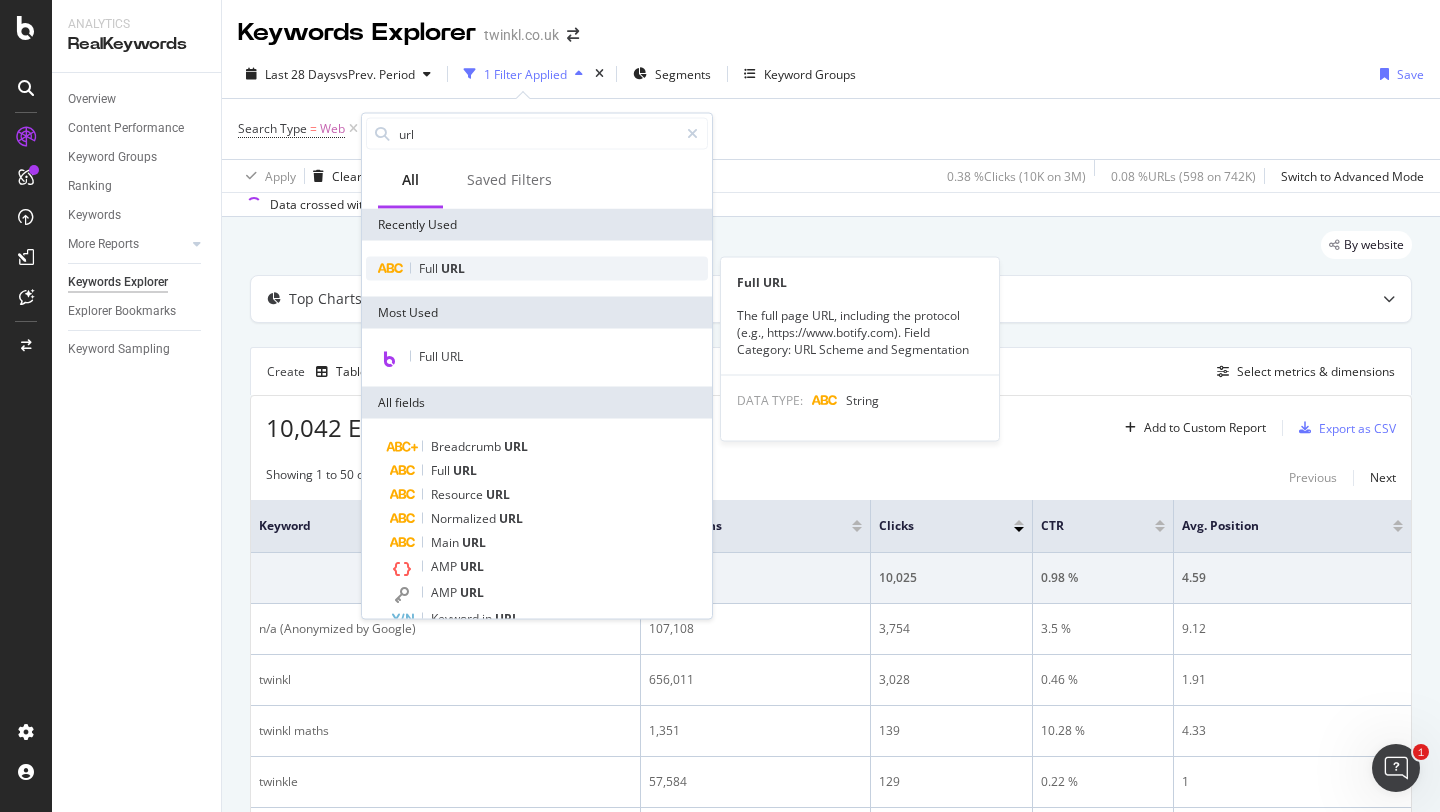 click on "Full   URL" at bounding box center [537, 269] 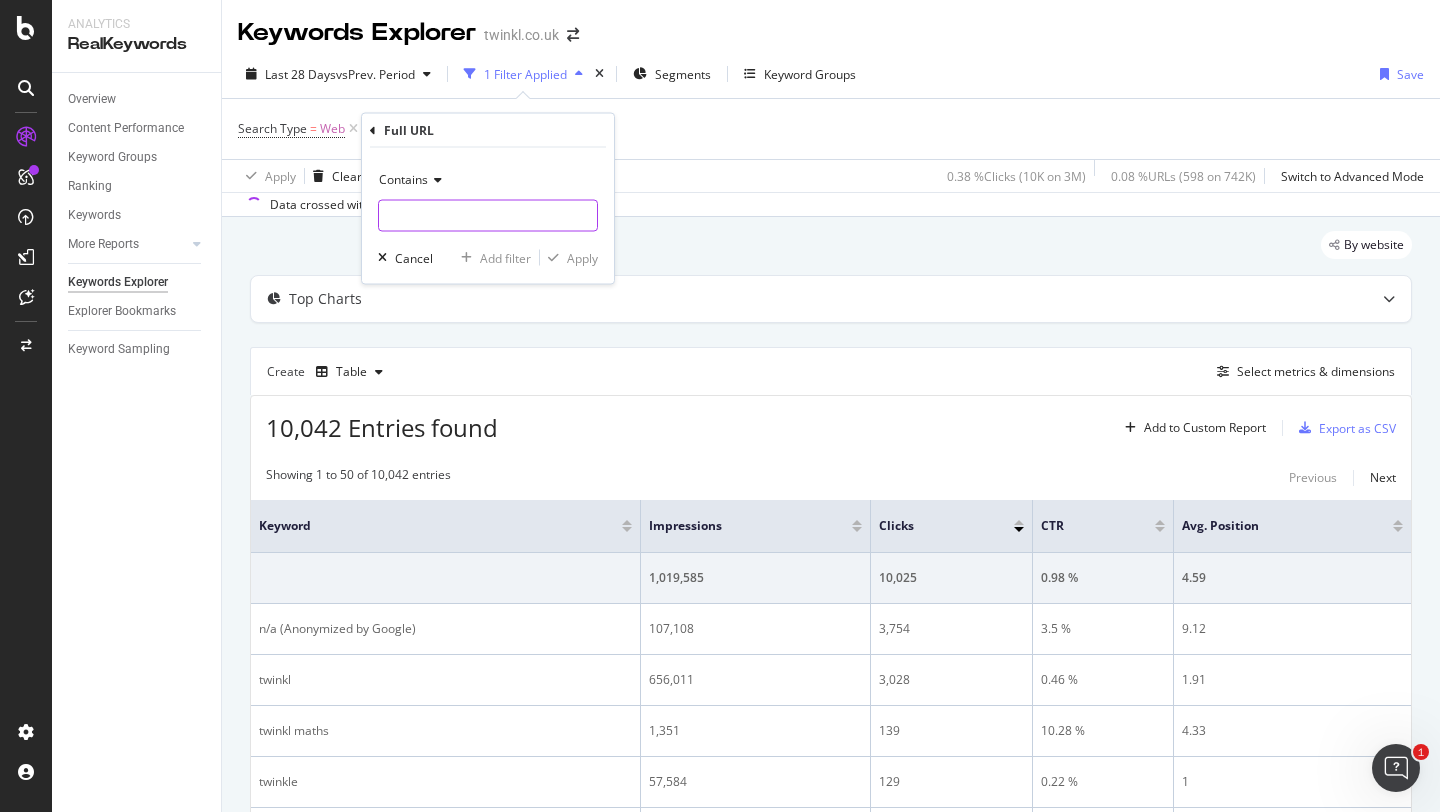 click at bounding box center (488, 216) 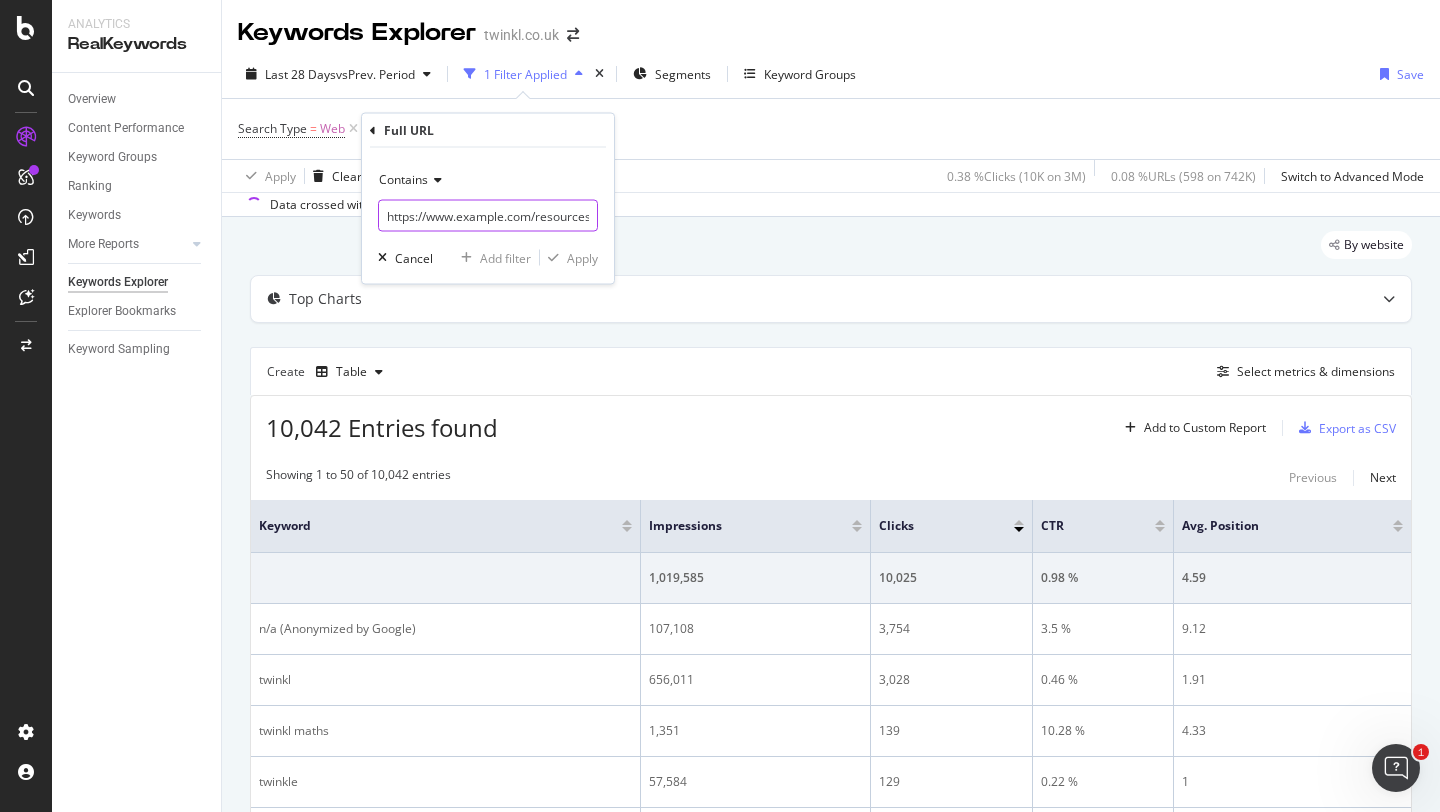 scroll, scrollTop: 0, scrollLeft: 107, axis: horizontal 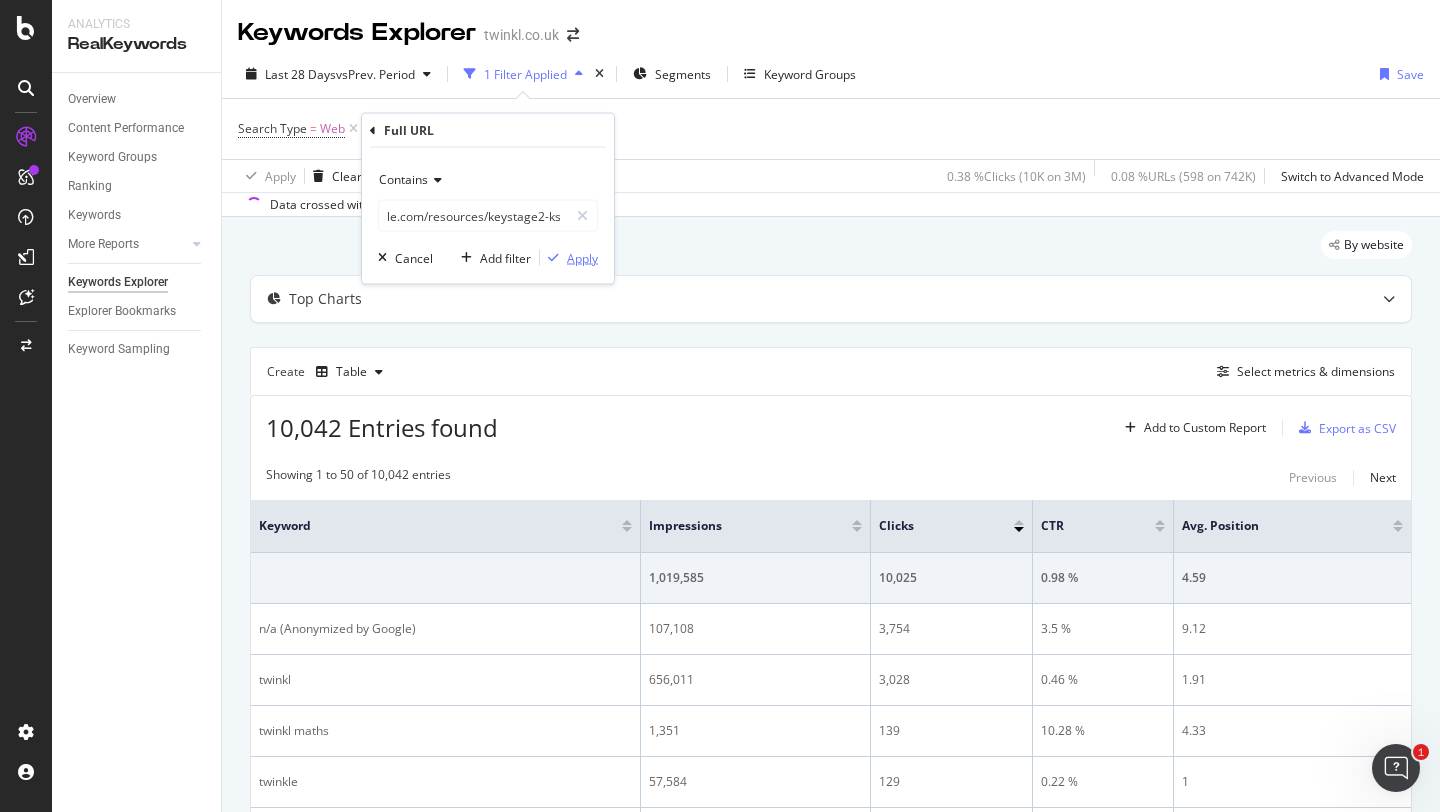 click on "Apply" at bounding box center (582, 257) 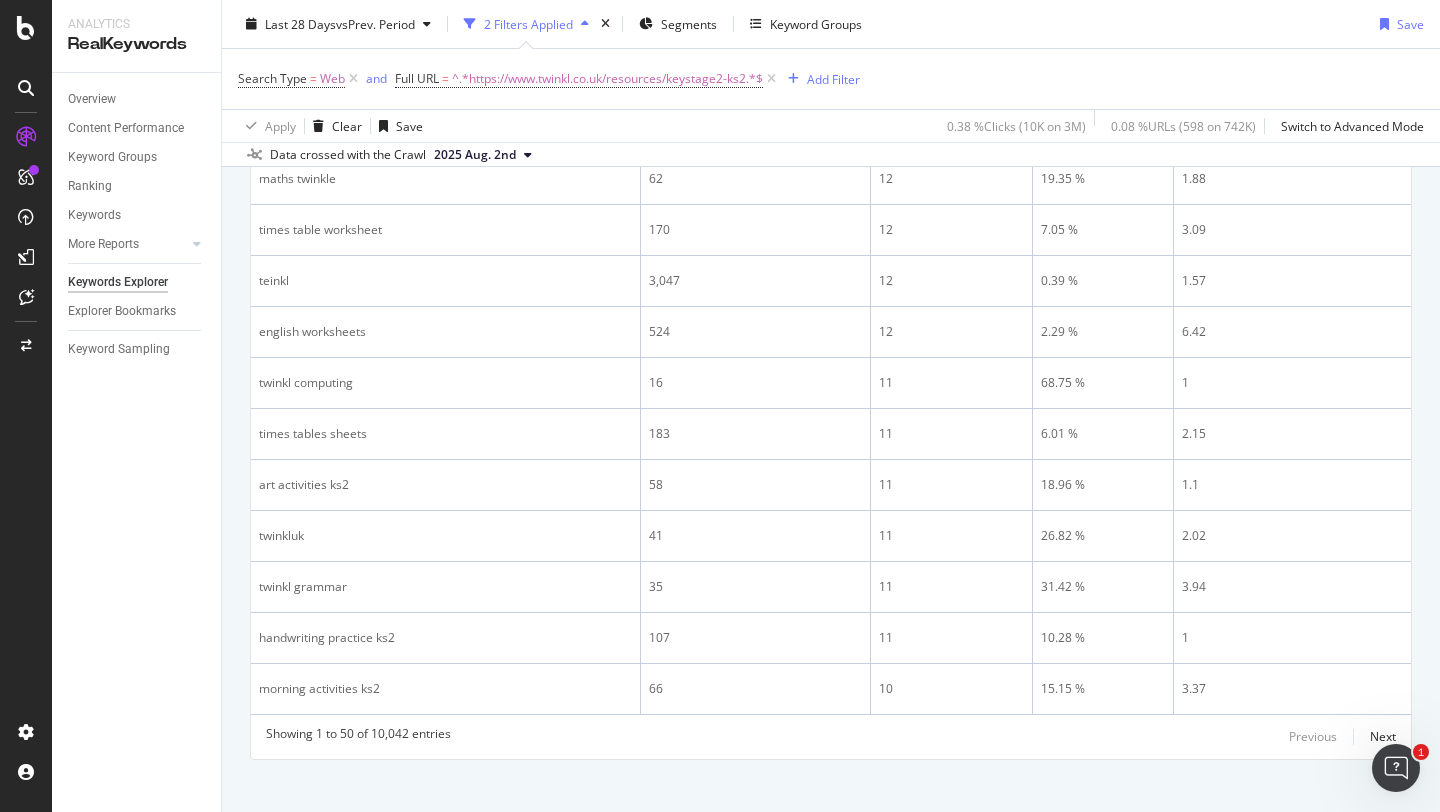 scroll, scrollTop: 2457, scrollLeft: 0, axis: vertical 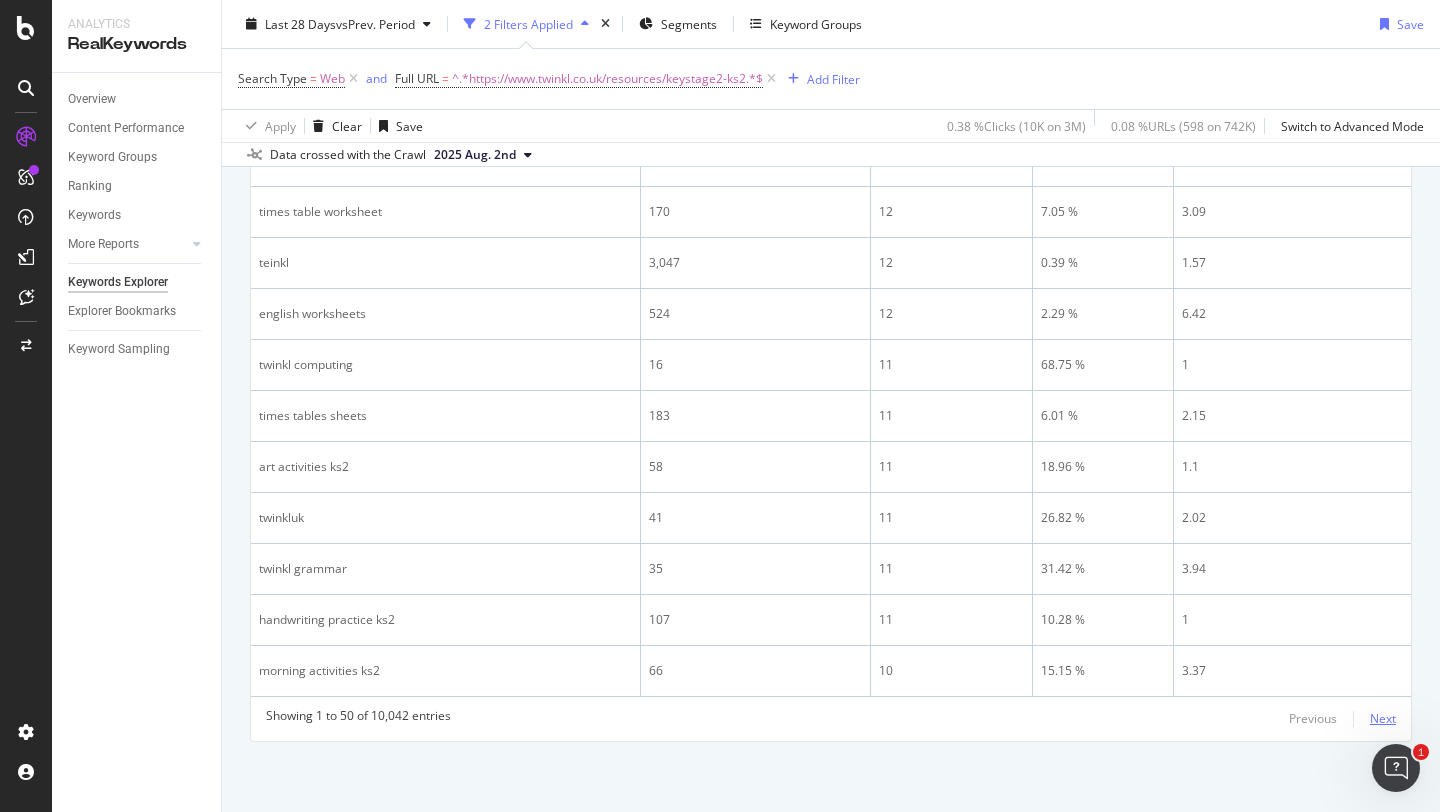 click on "Next" at bounding box center [1383, 718] 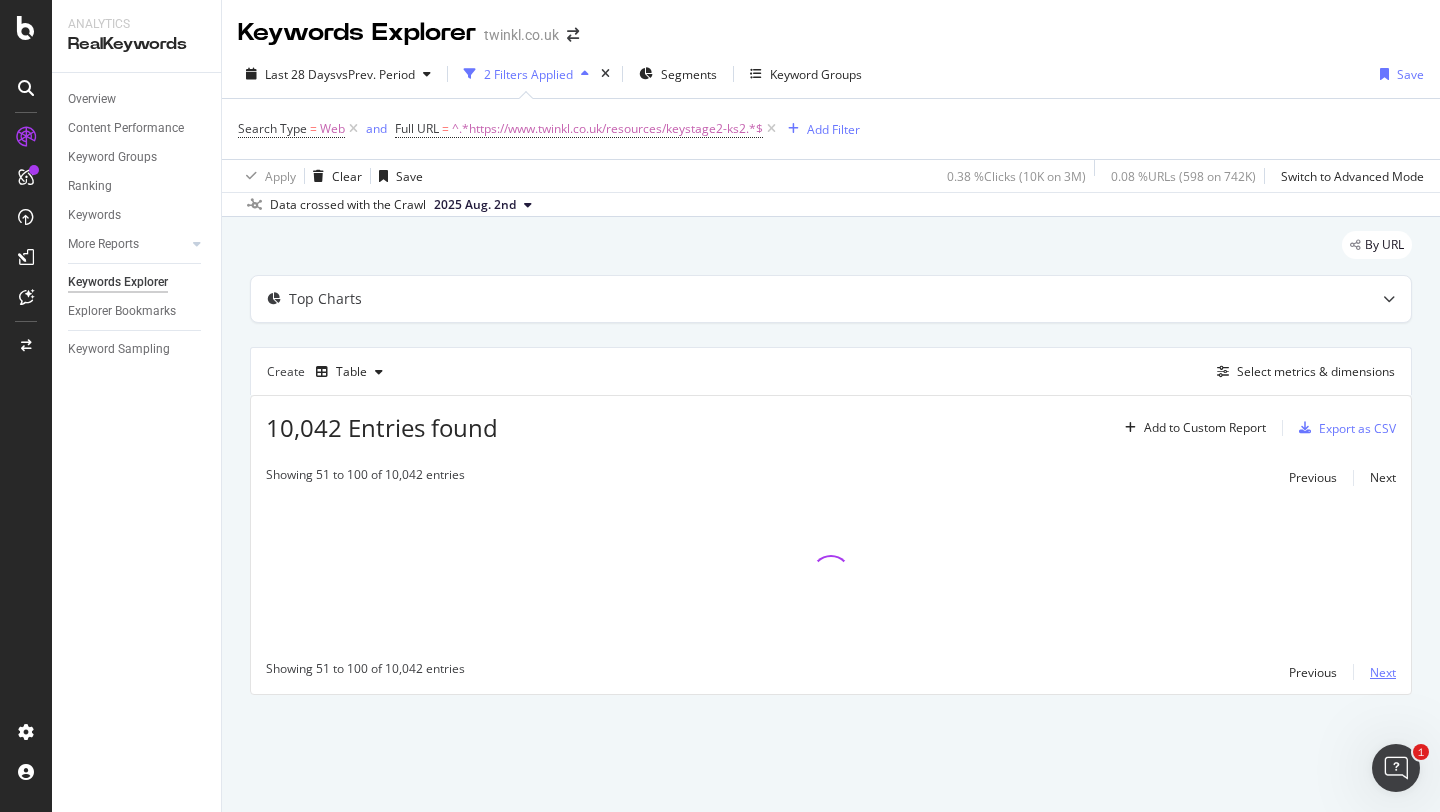 scroll, scrollTop: 0, scrollLeft: 0, axis: both 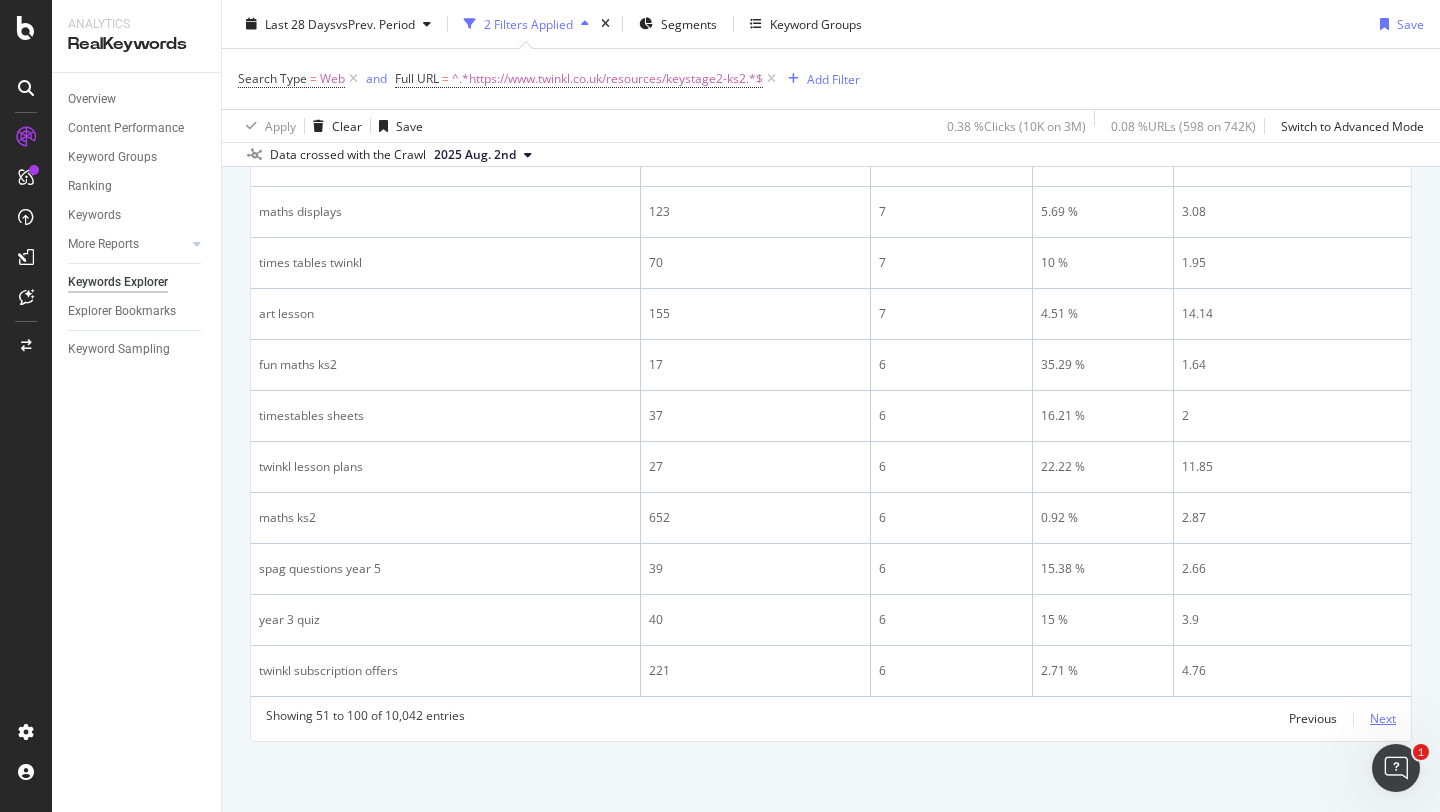 click on "Next" at bounding box center (1383, 718) 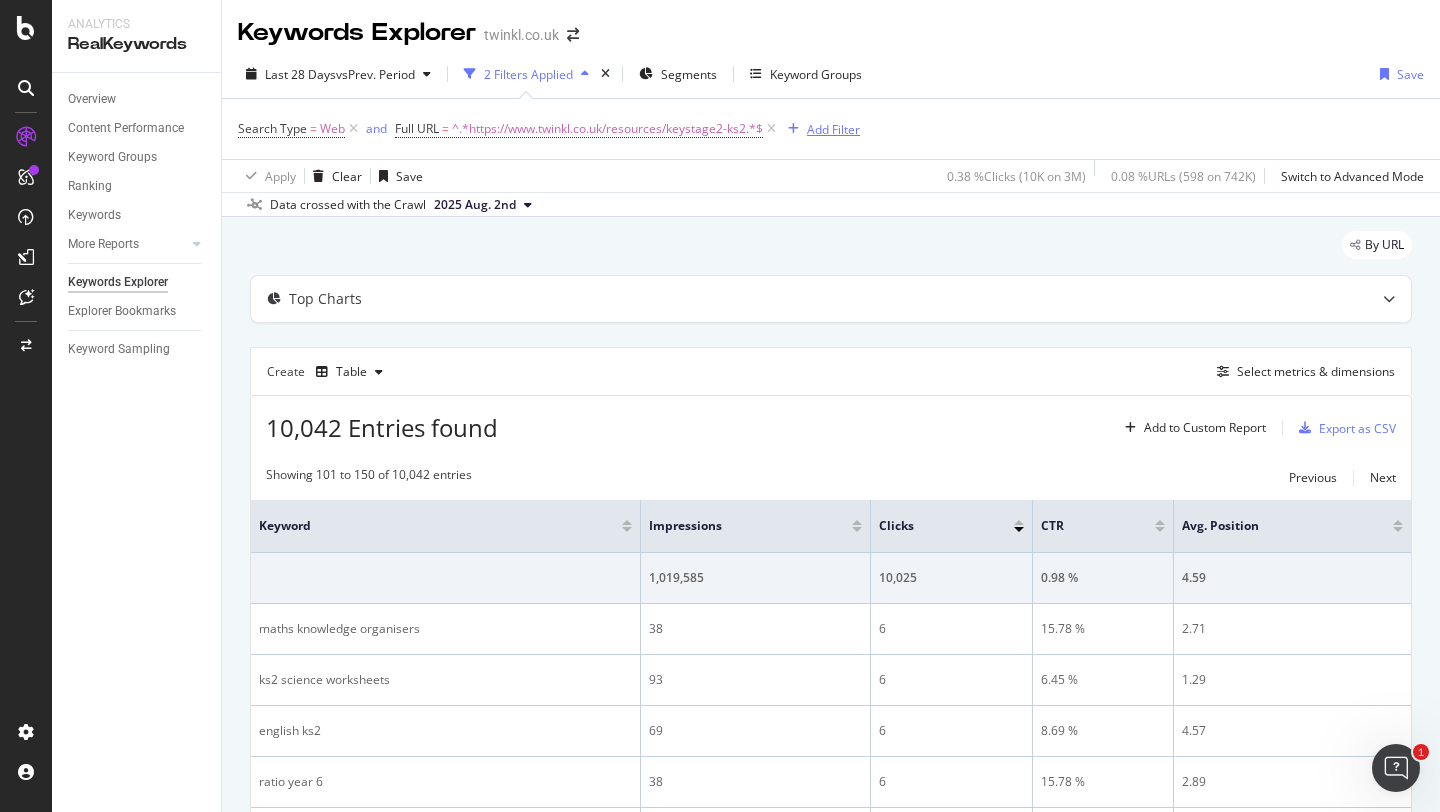 click on "Add Filter" at bounding box center [833, 129] 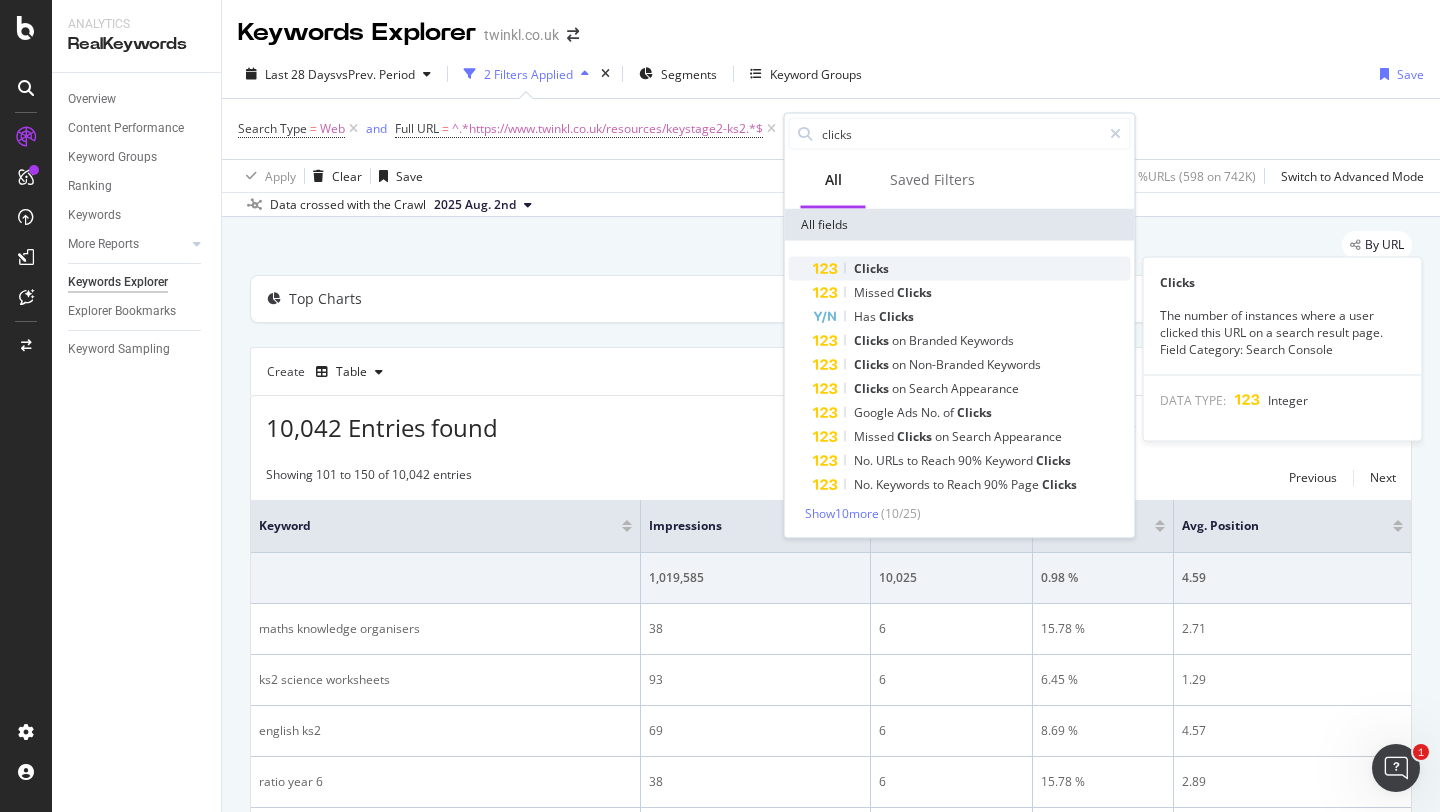 type on "clicks" 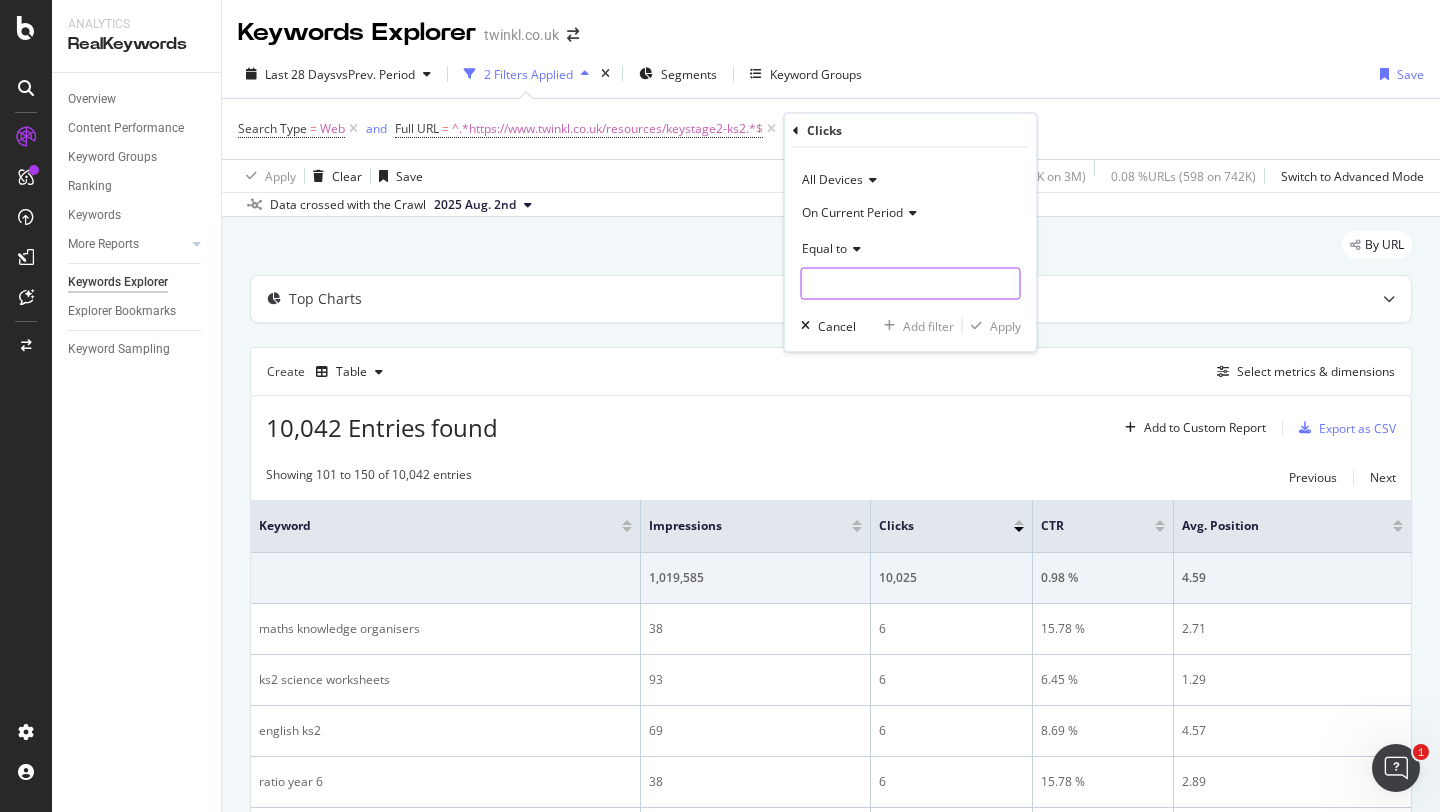 click at bounding box center (911, 284) 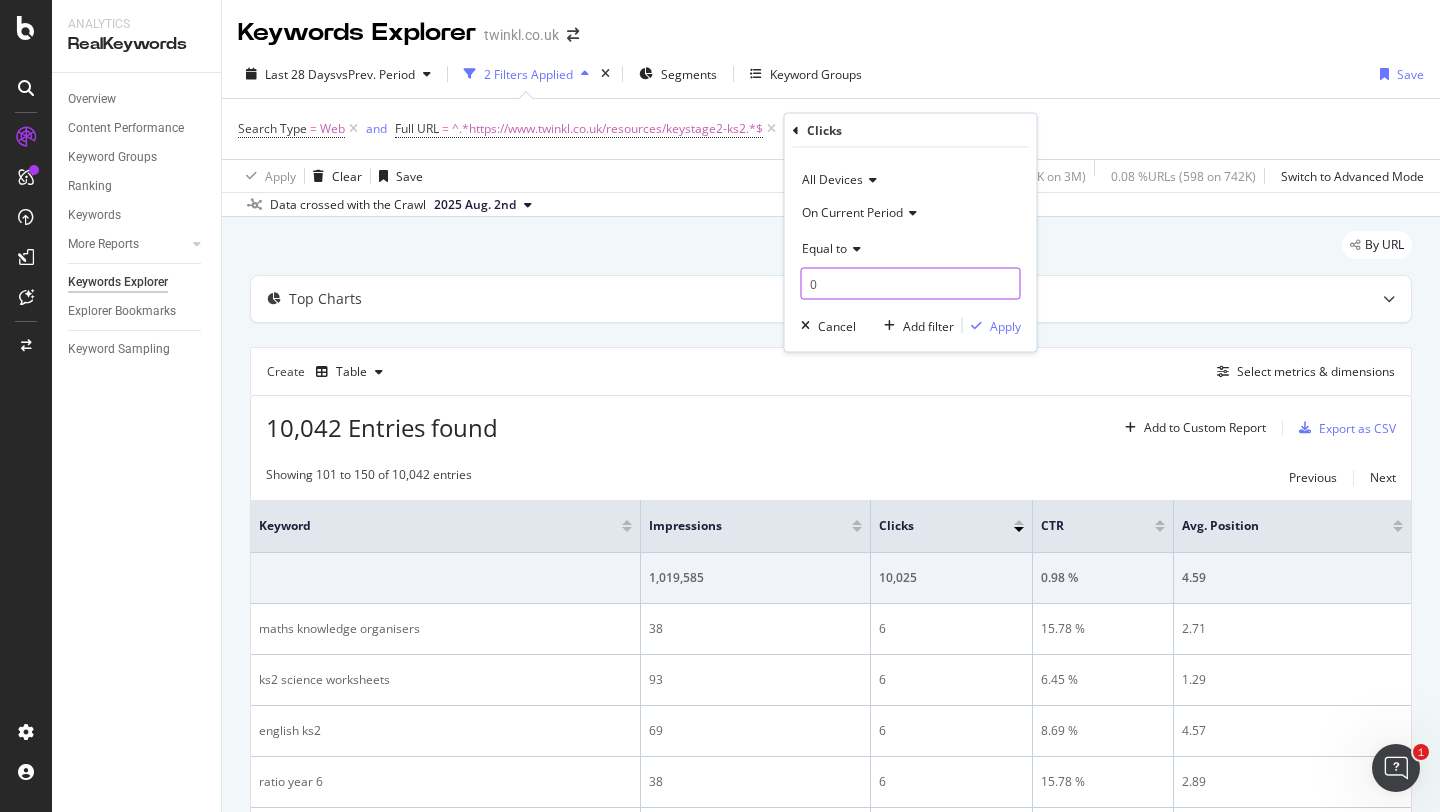 type on "0" 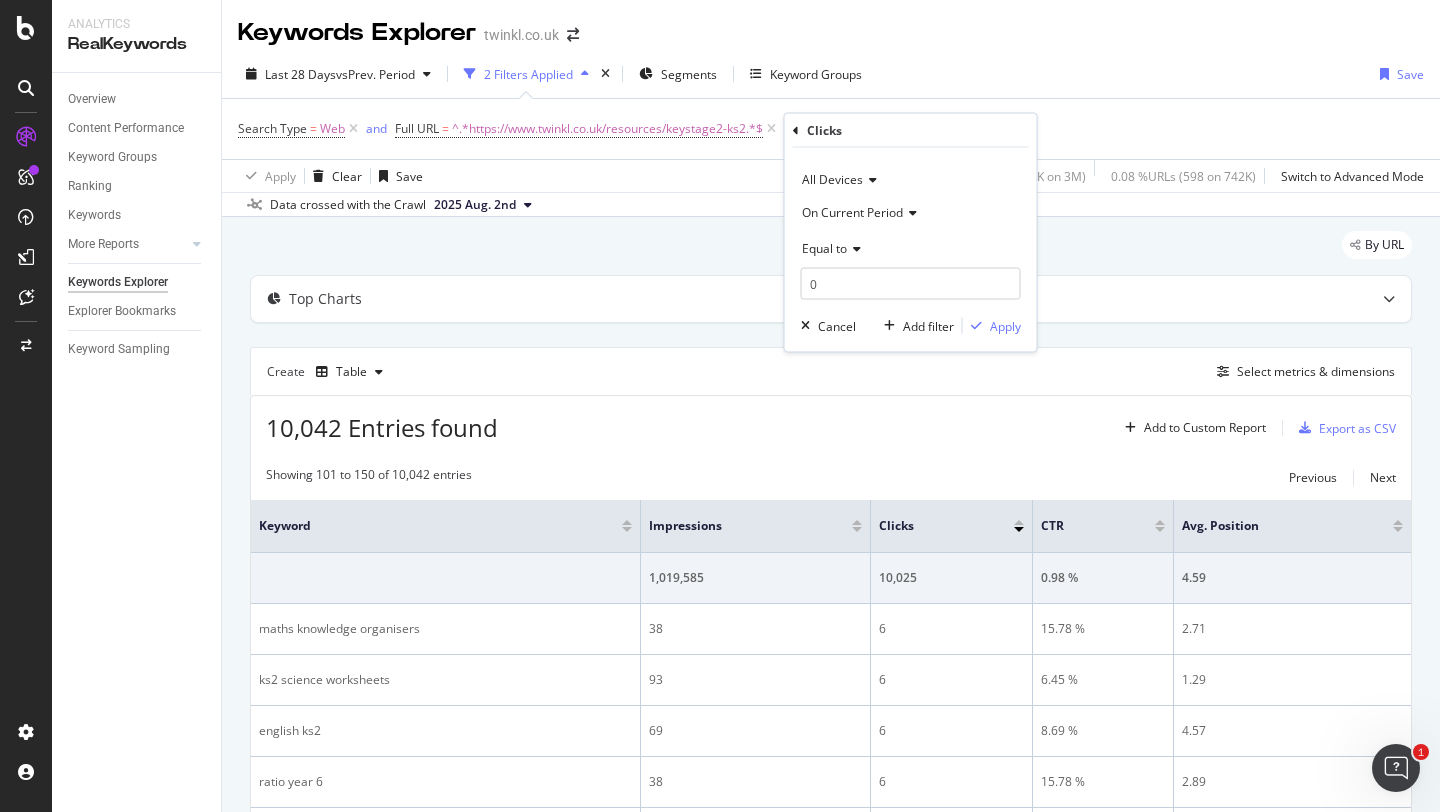 click at bounding box center (854, 248) 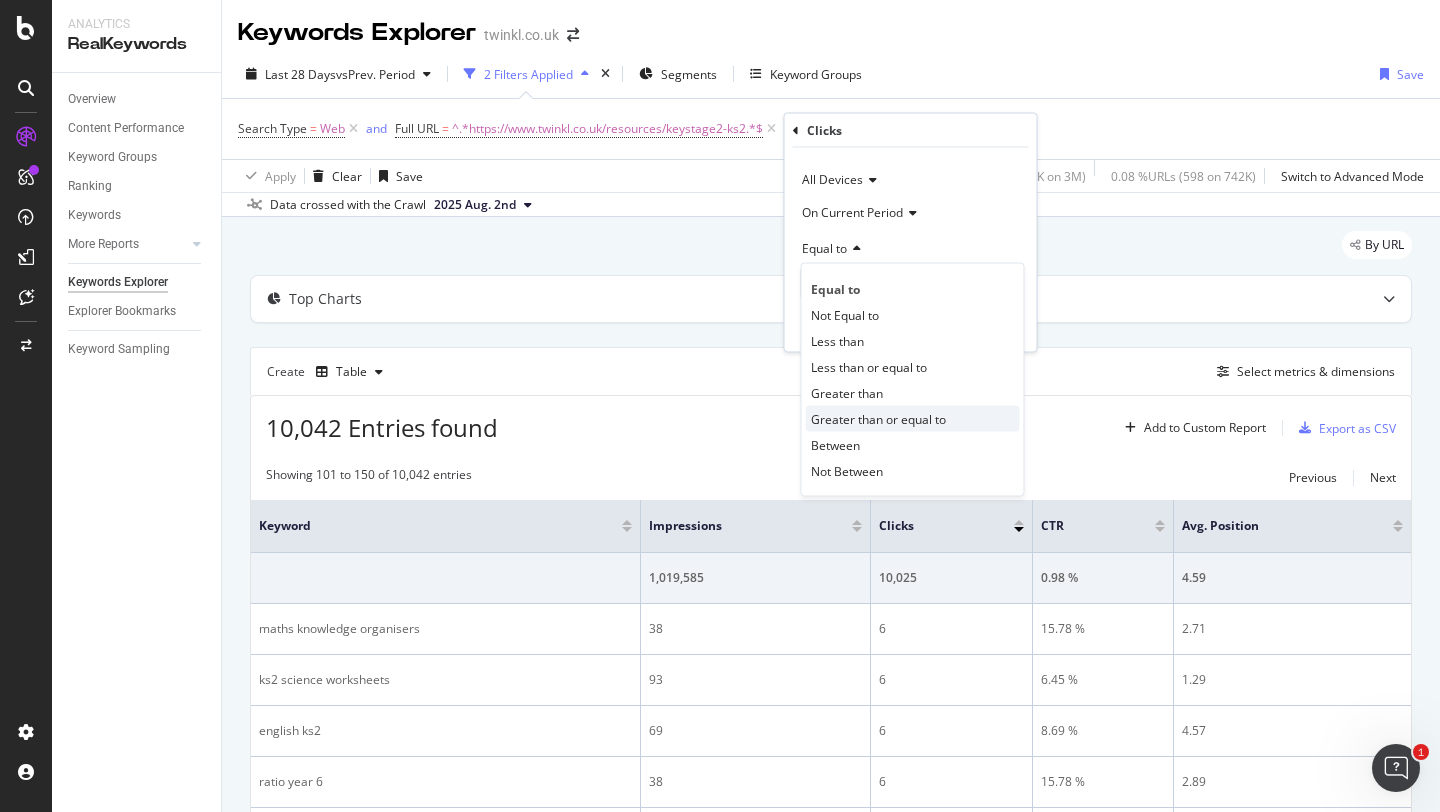 click on "Greater than or equal to" at bounding box center [878, 418] 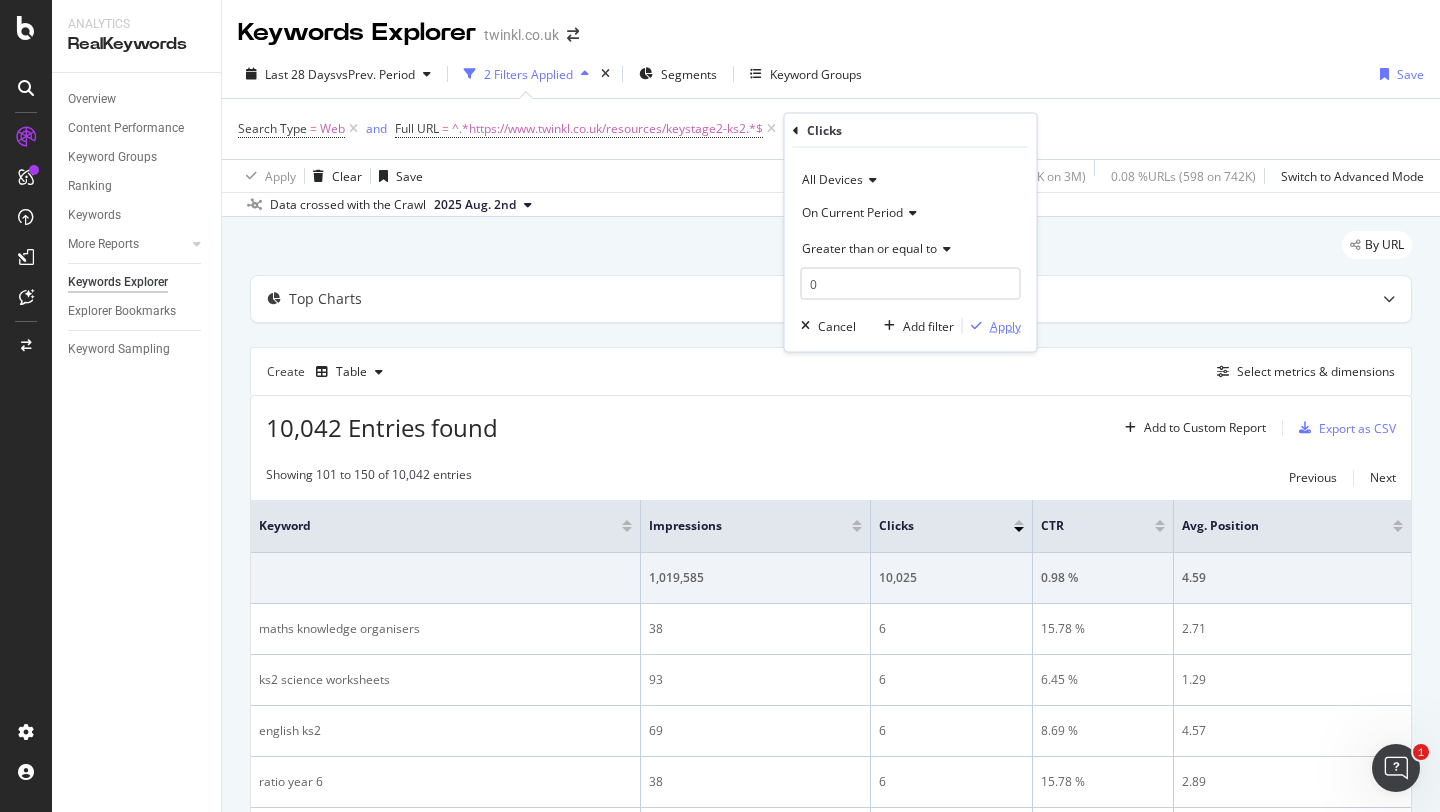 click on "Apply" at bounding box center (992, 326) 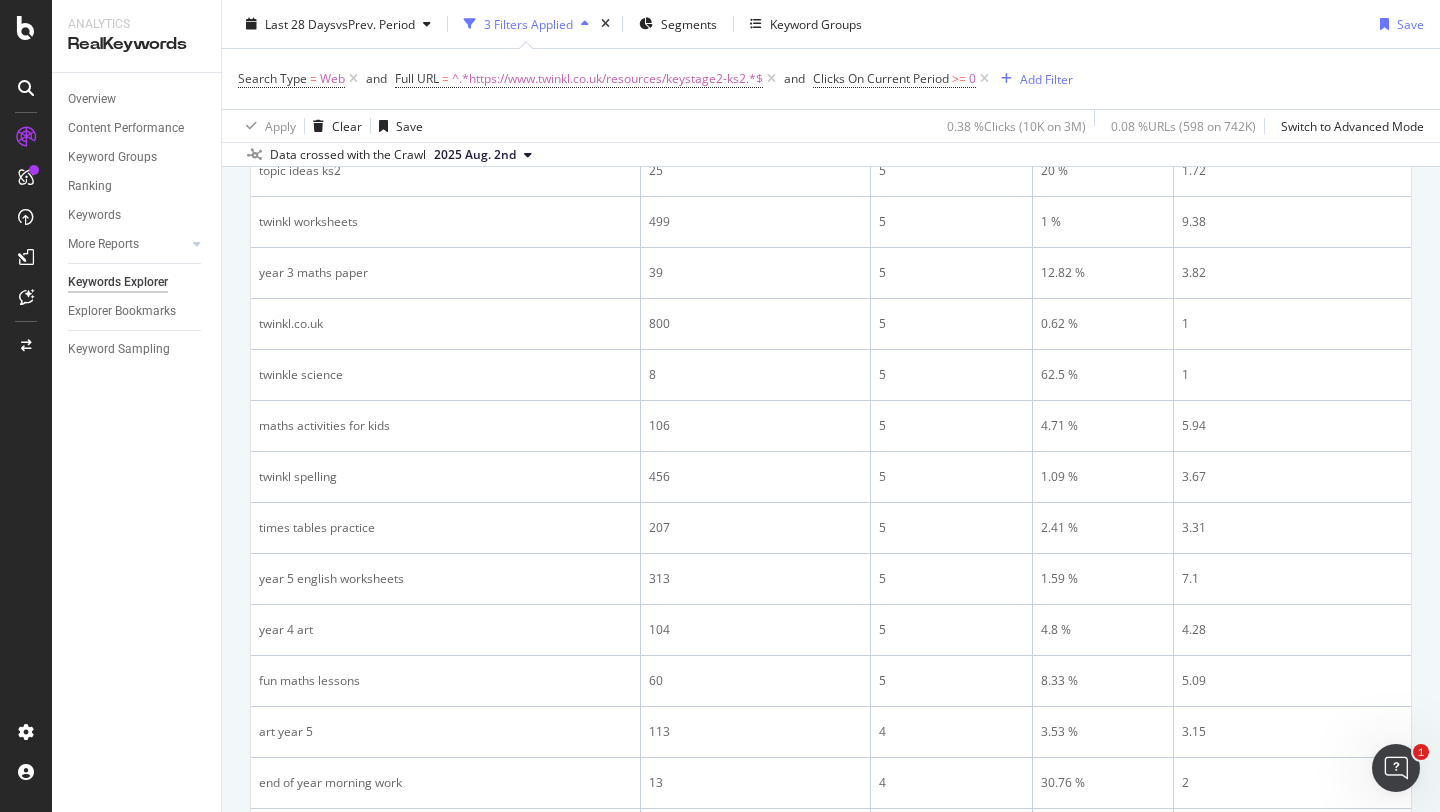 scroll, scrollTop: 2406, scrollLeft: 0, axis: vertical 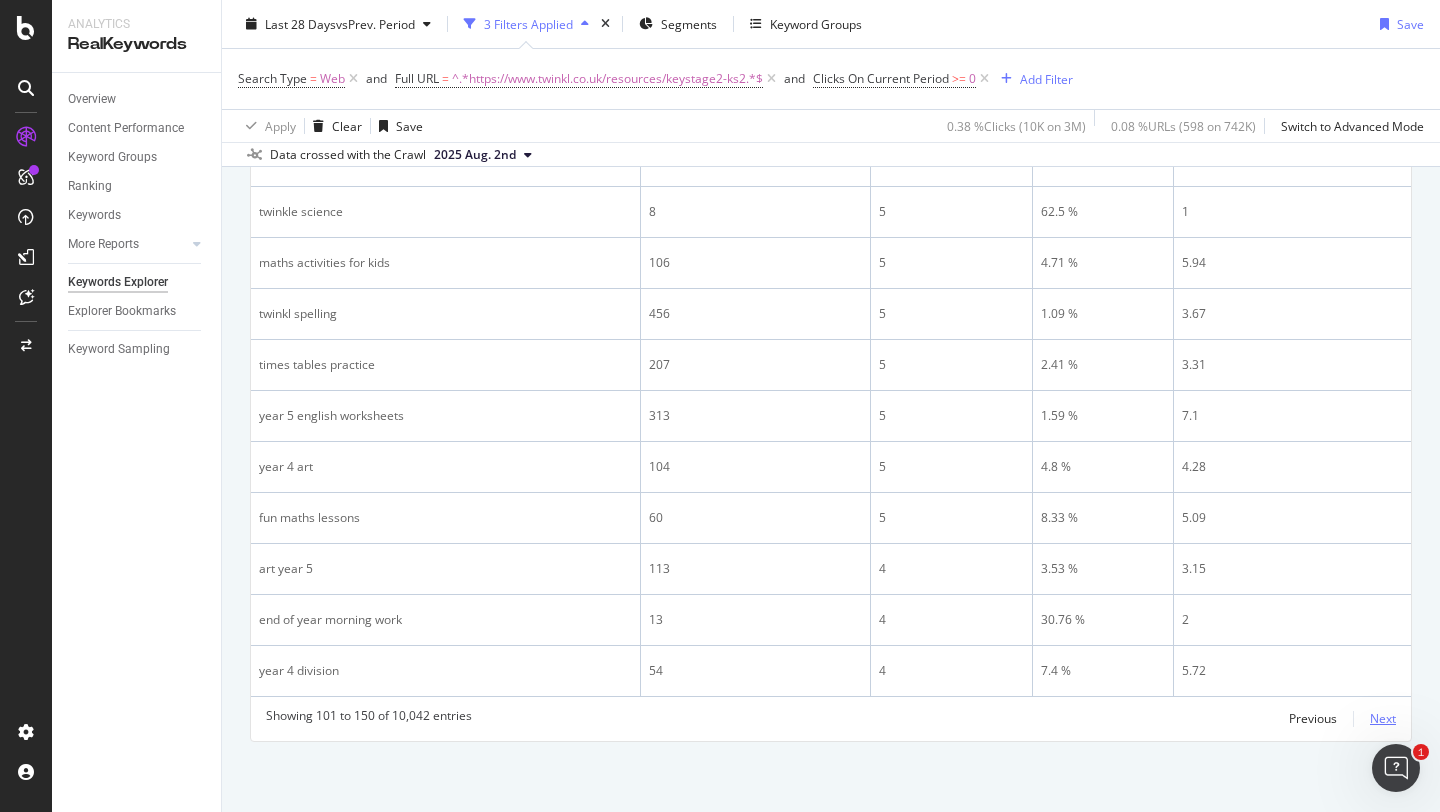 click on "Next" at bounding box center (1383, 718) 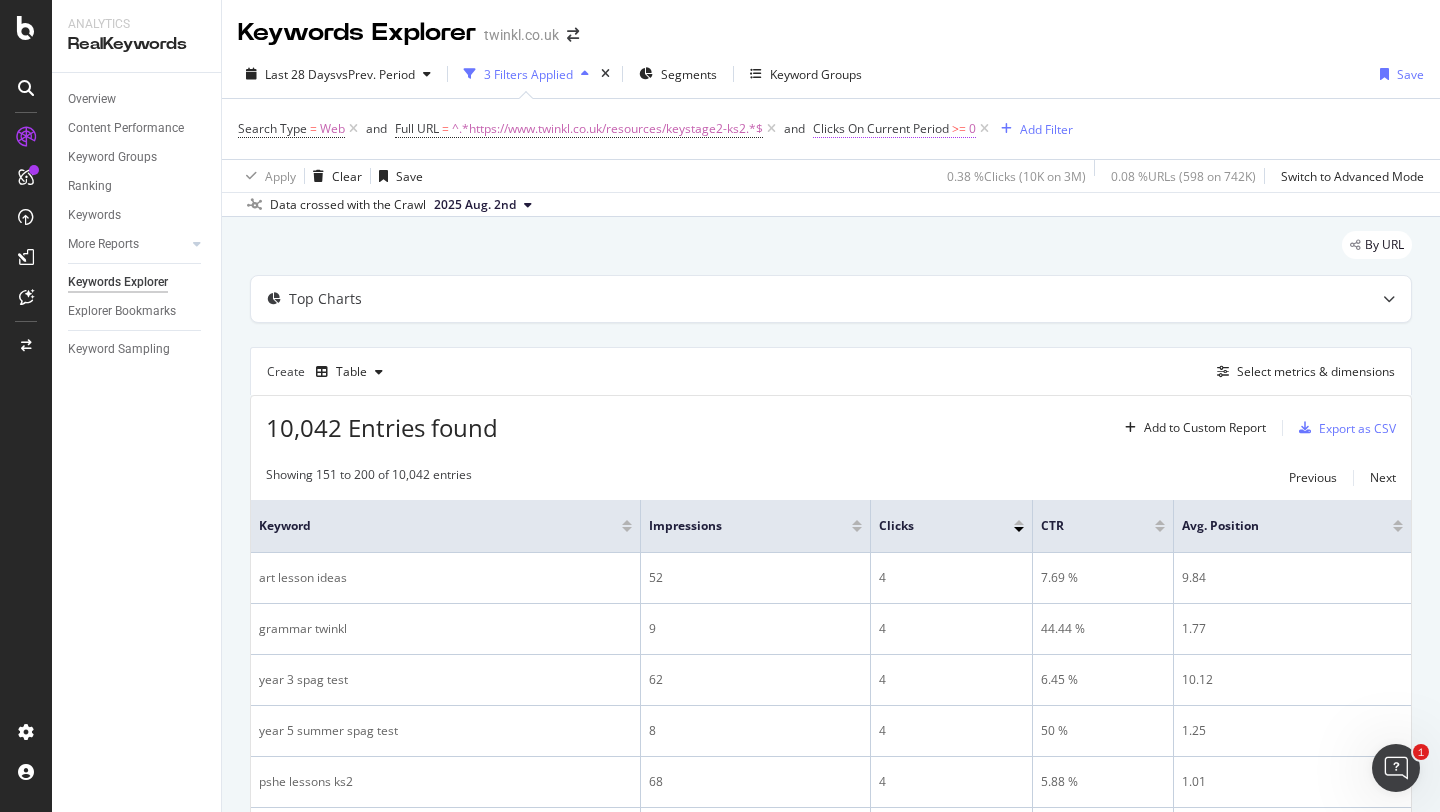 click on "Clicks On Current Period" at bounding box center [881, 128] 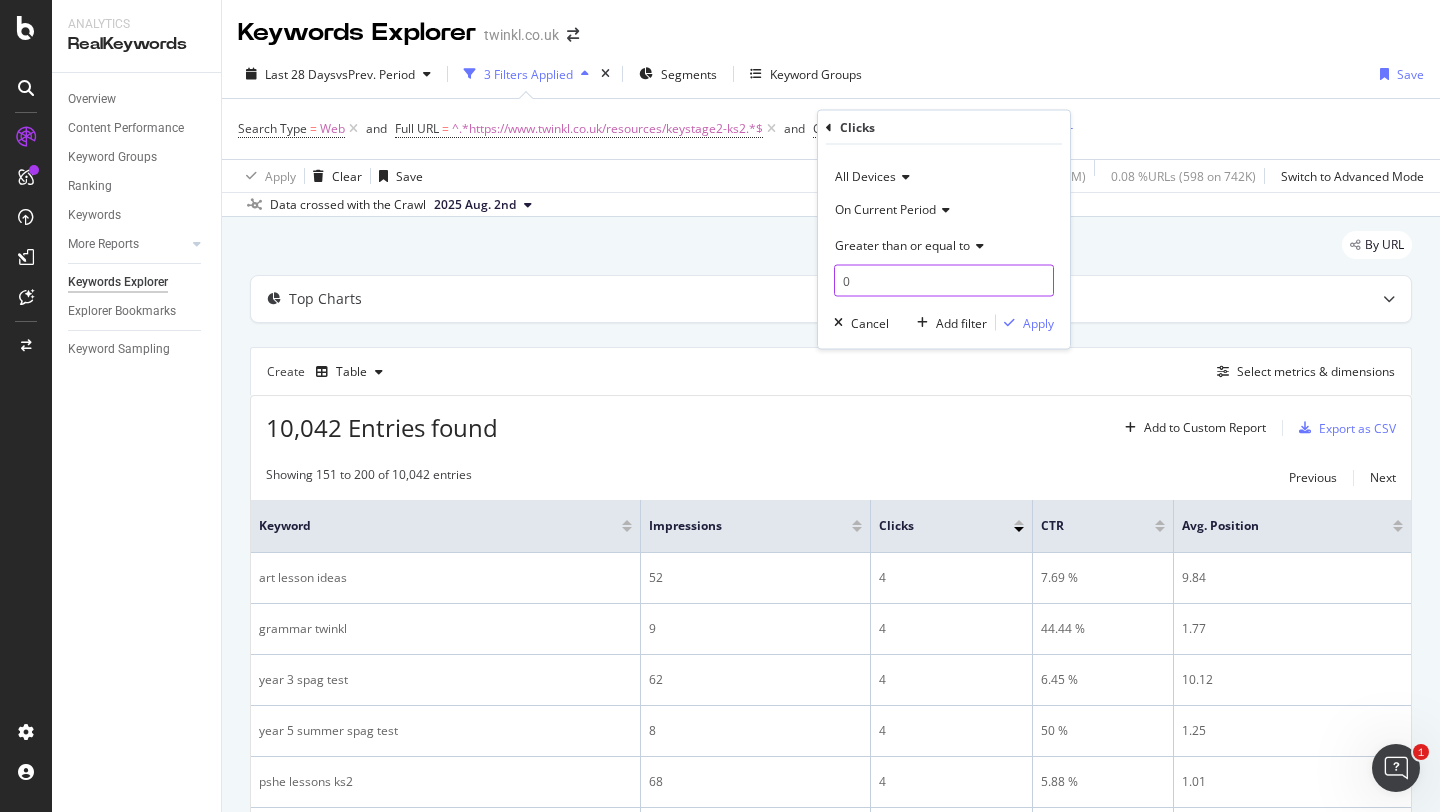 click on "0" at bounding box center [944, 281] 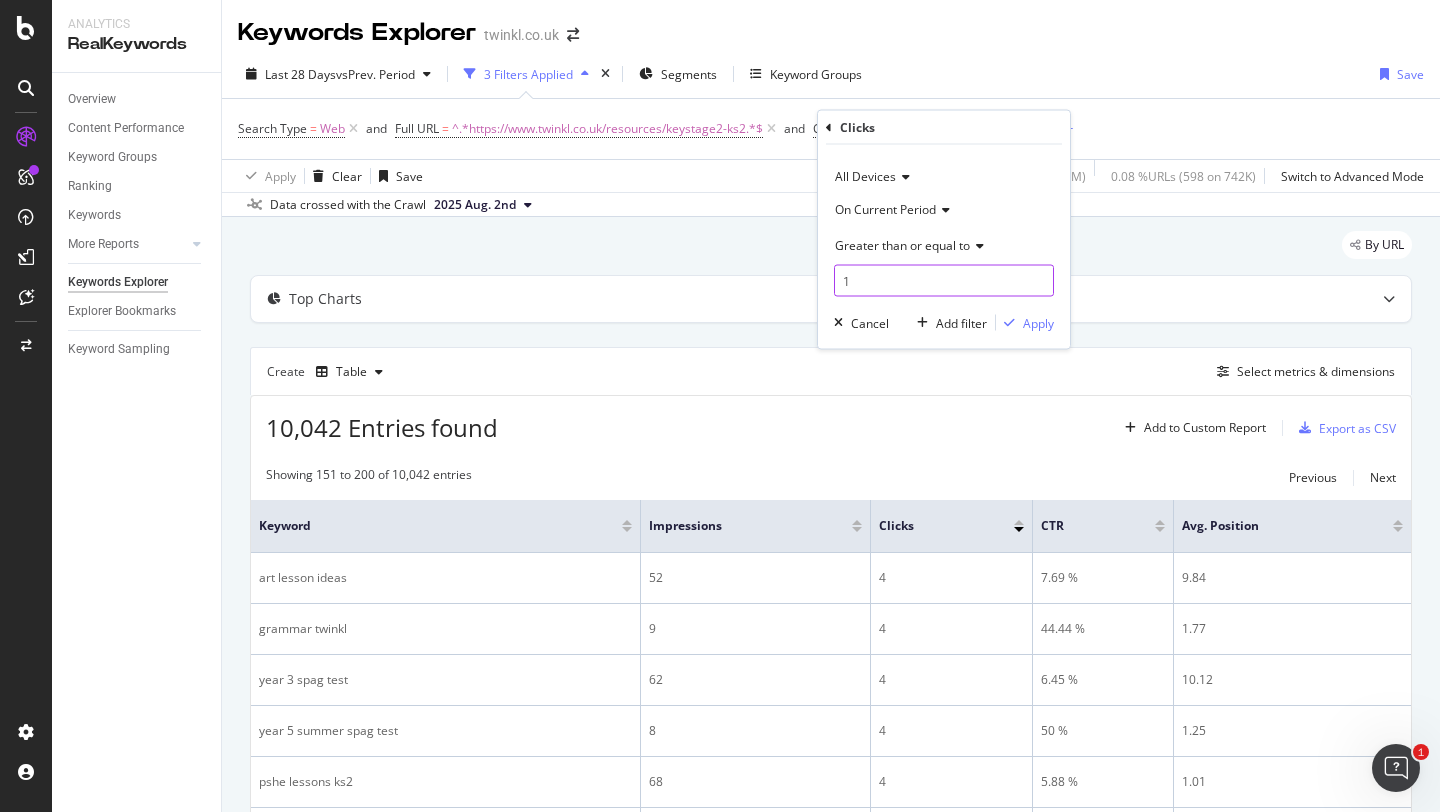 type on "1" 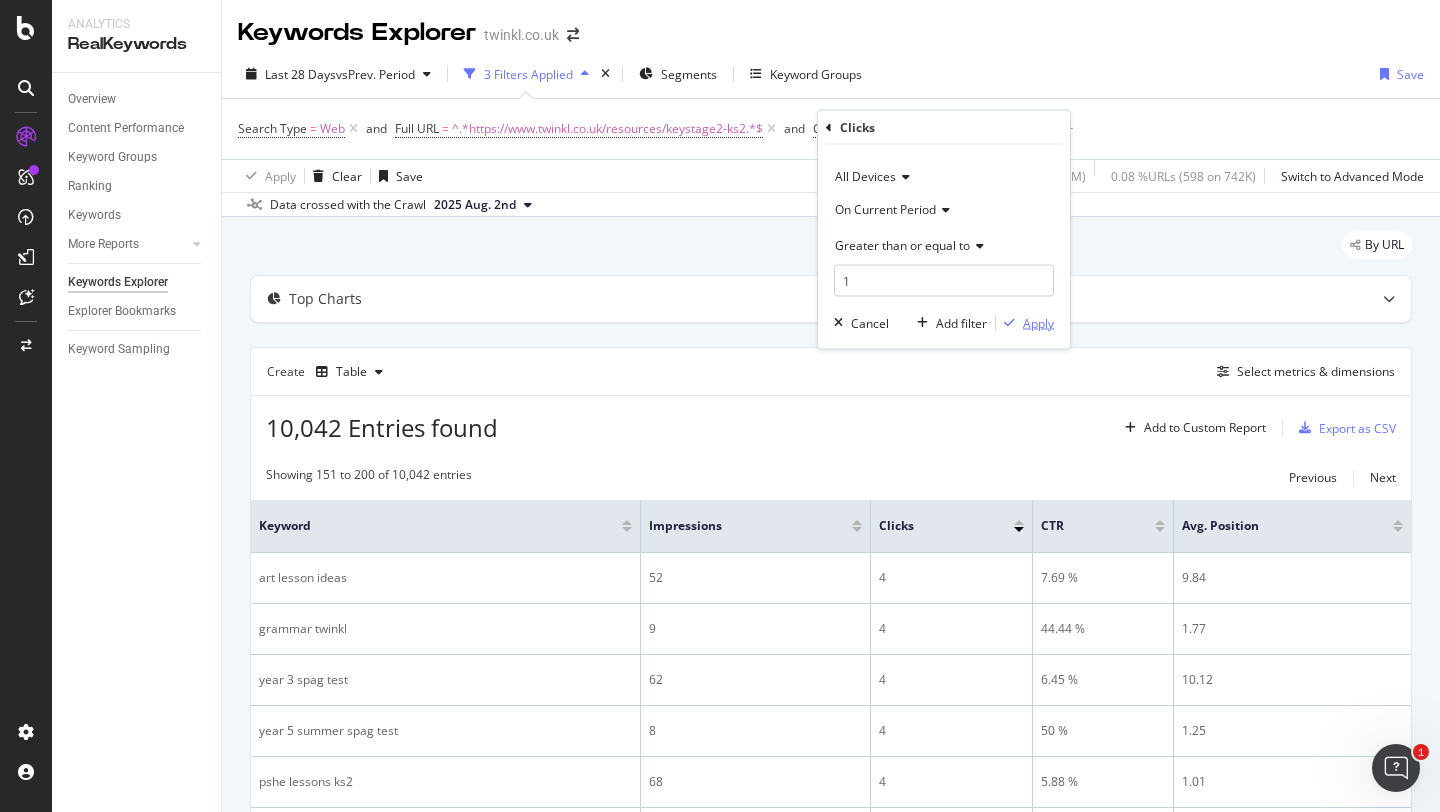 click on "Apply" at bounding box center [1038, 322] 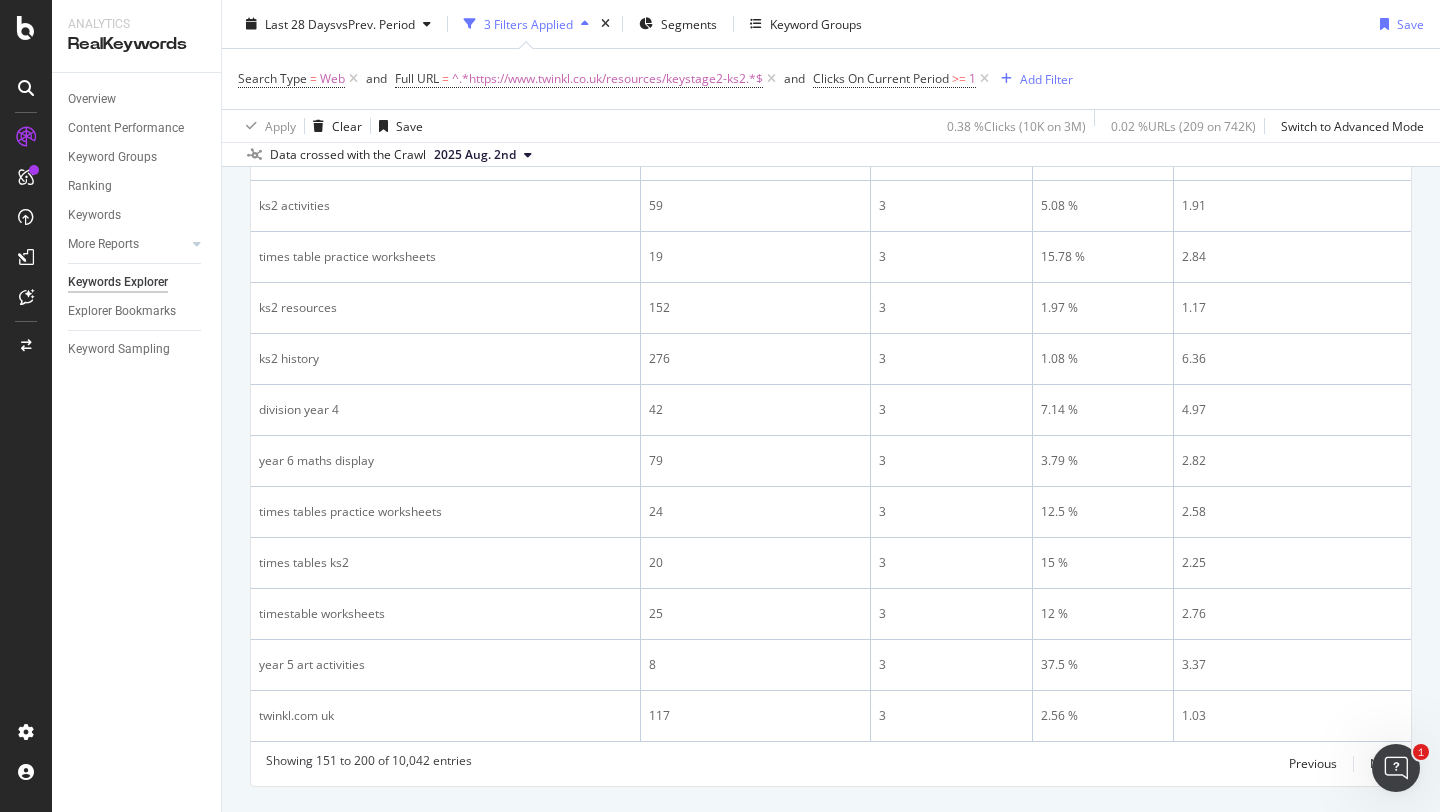 scroll, scrollTop: 2406, scrollLeft: 0, axis: vertical 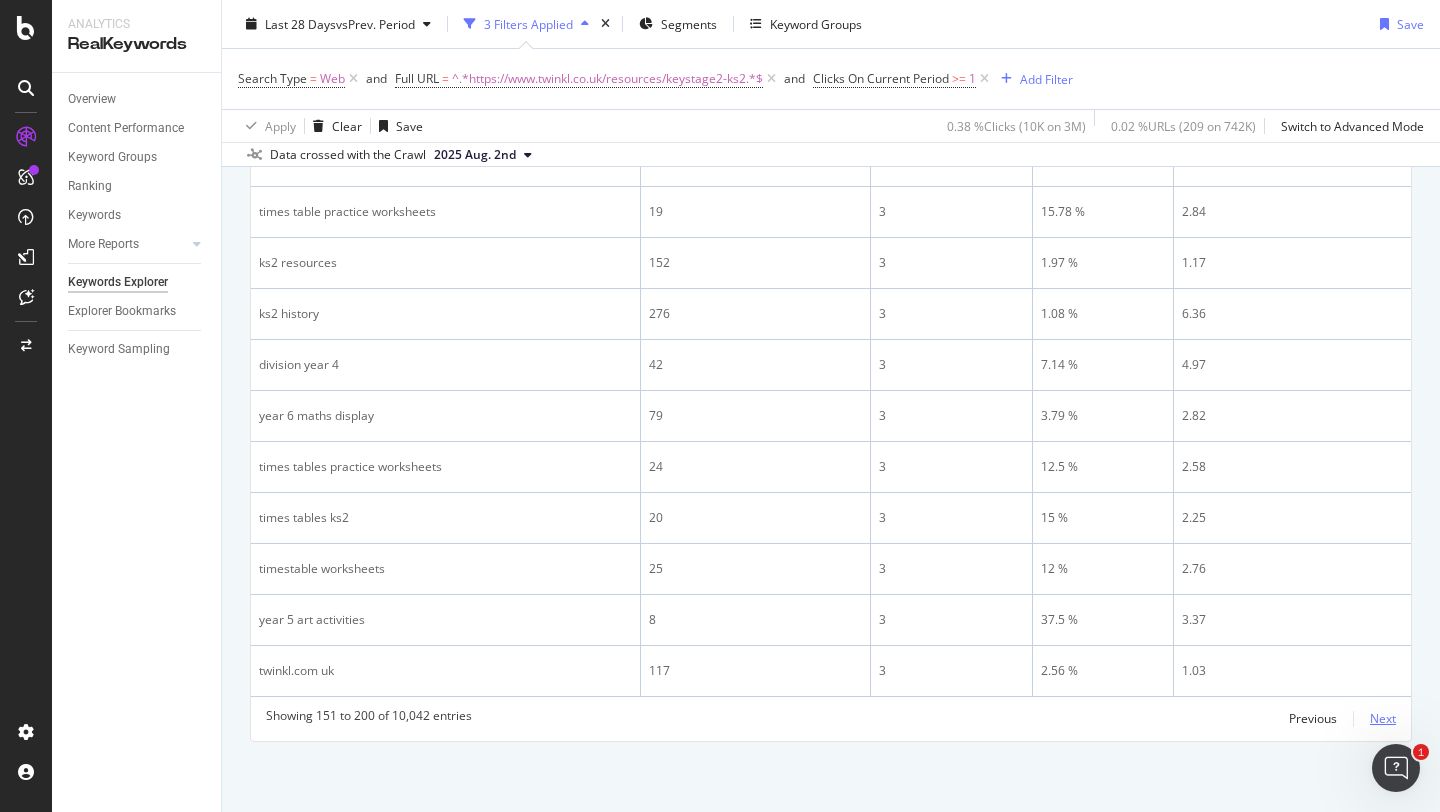 click on "Next" at bounding box center [1383, 718] 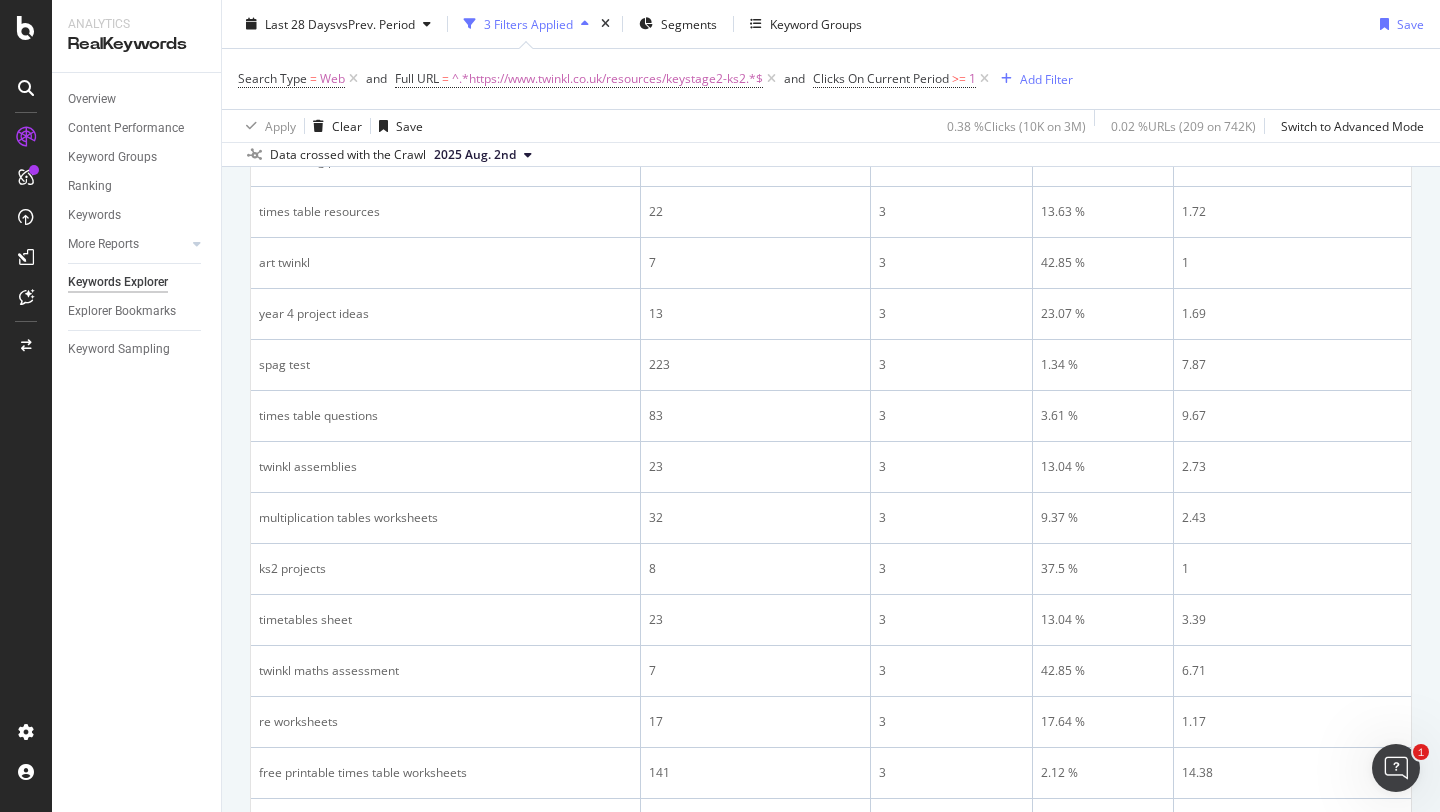 scroll, scrollTop: 0, scrollLeft: 0, axis: both 